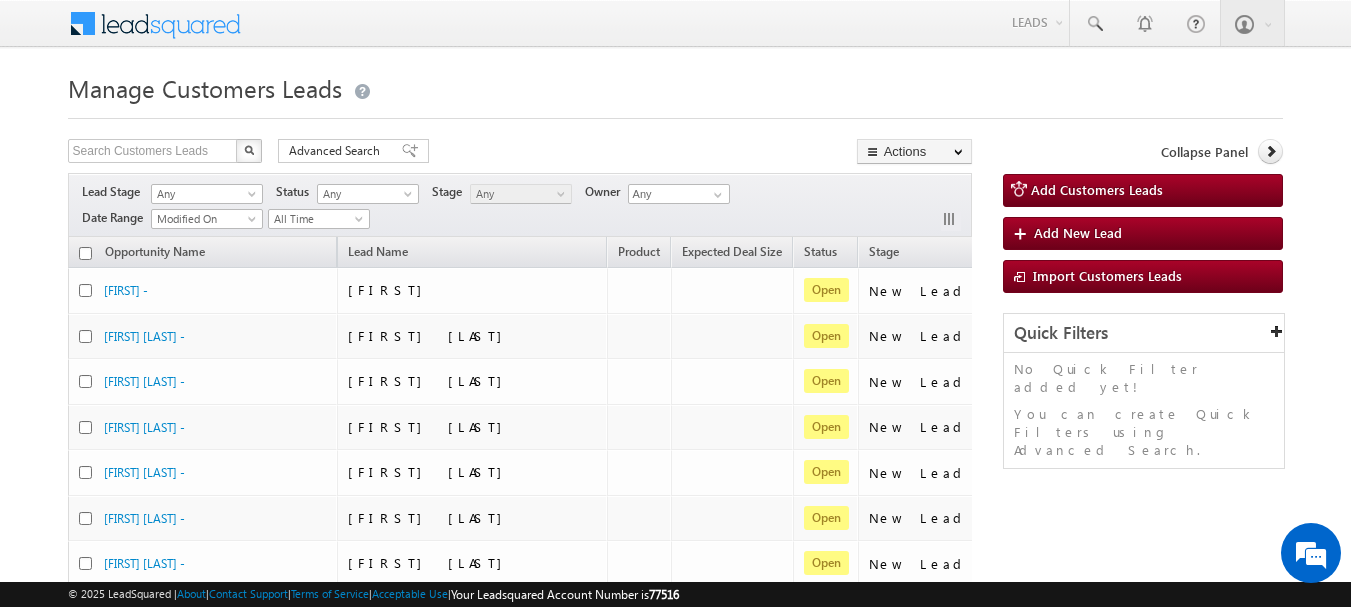 scroll, scrollTop: 0, scrollLeft: 0, axis: both 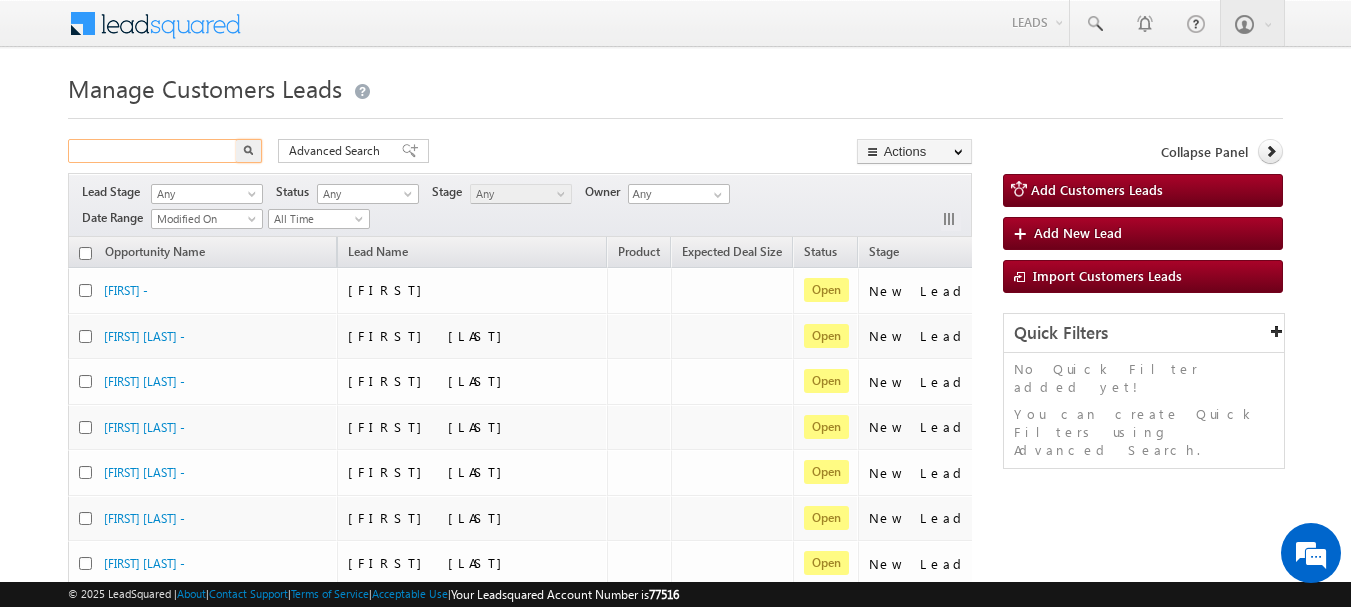 click at bounding box center [153, 151] 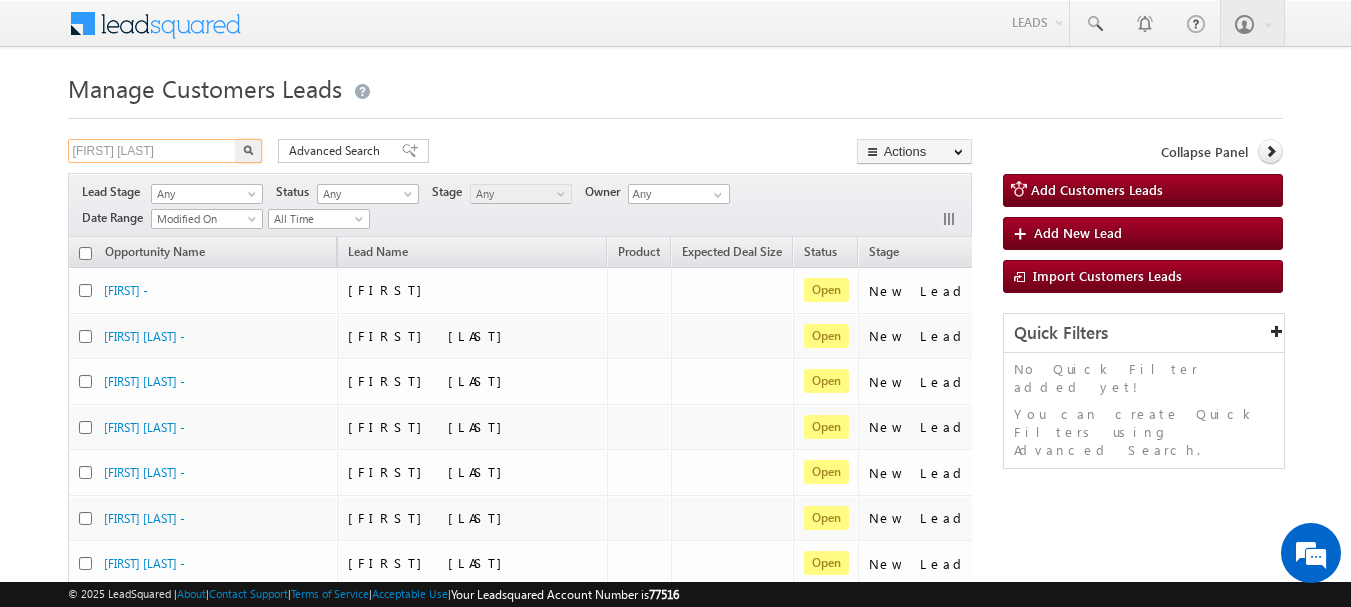 type on "[FIRST] [LAST]" 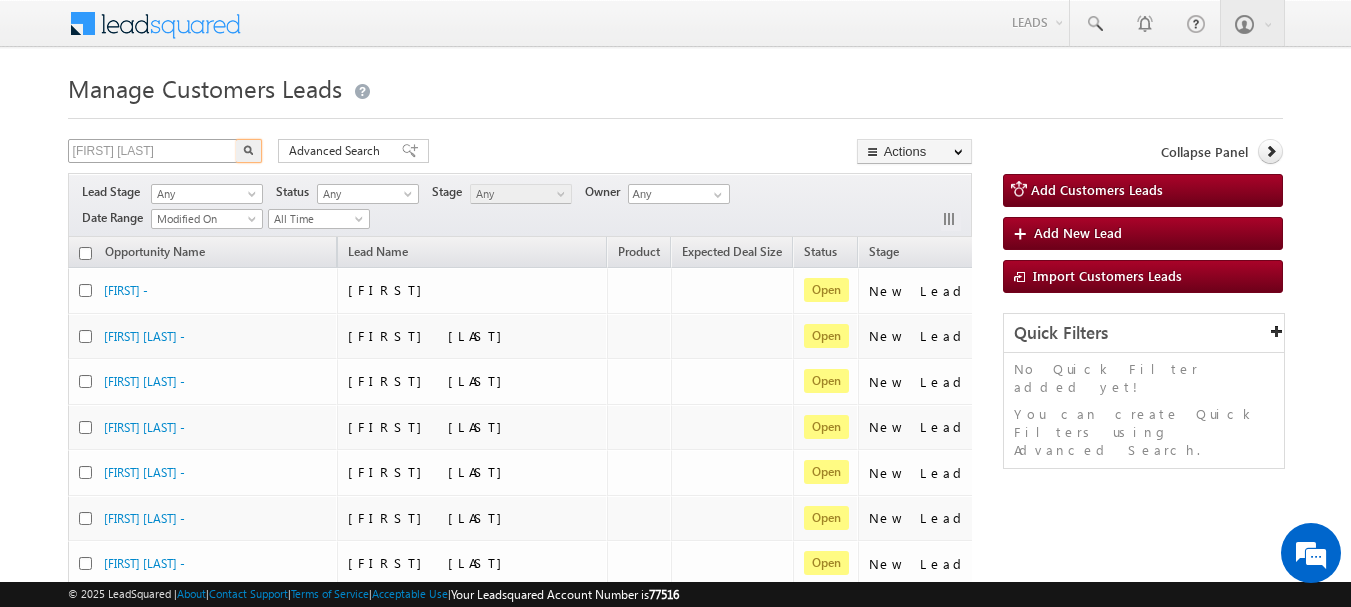 click at bounding box center [249, 151] 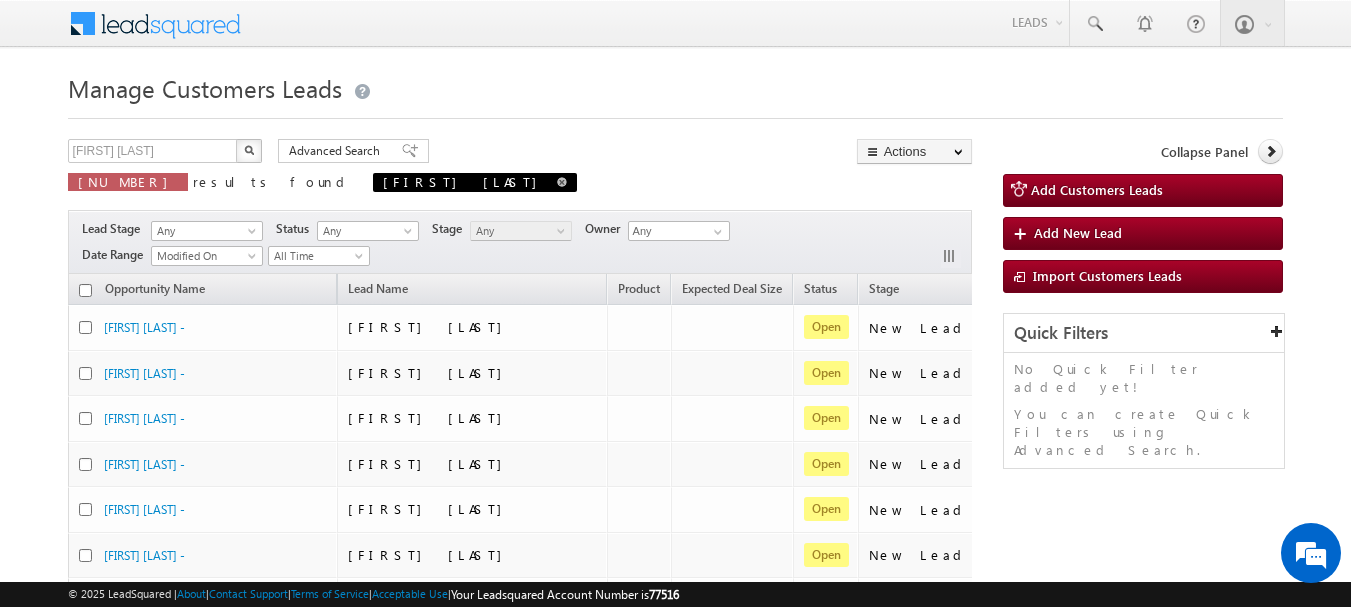 click on "[FIRST] [LAST]" at bounding box center [475, 182] 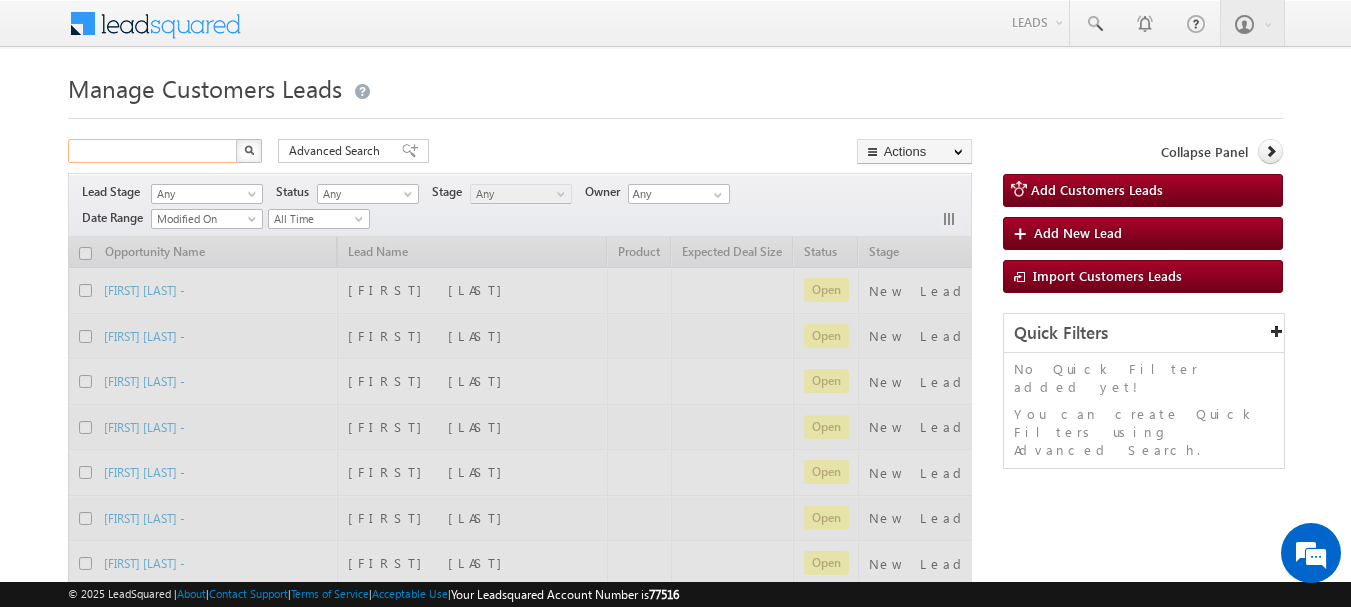 click at bounding box center (153, 151) 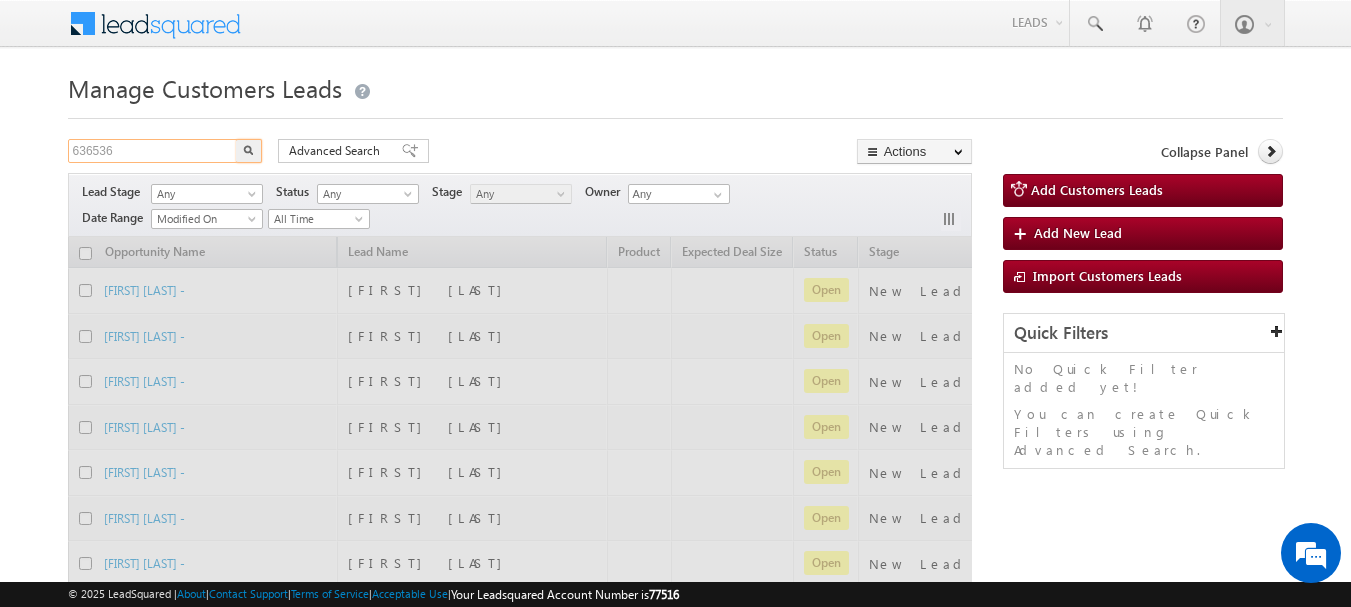 type on "636536" 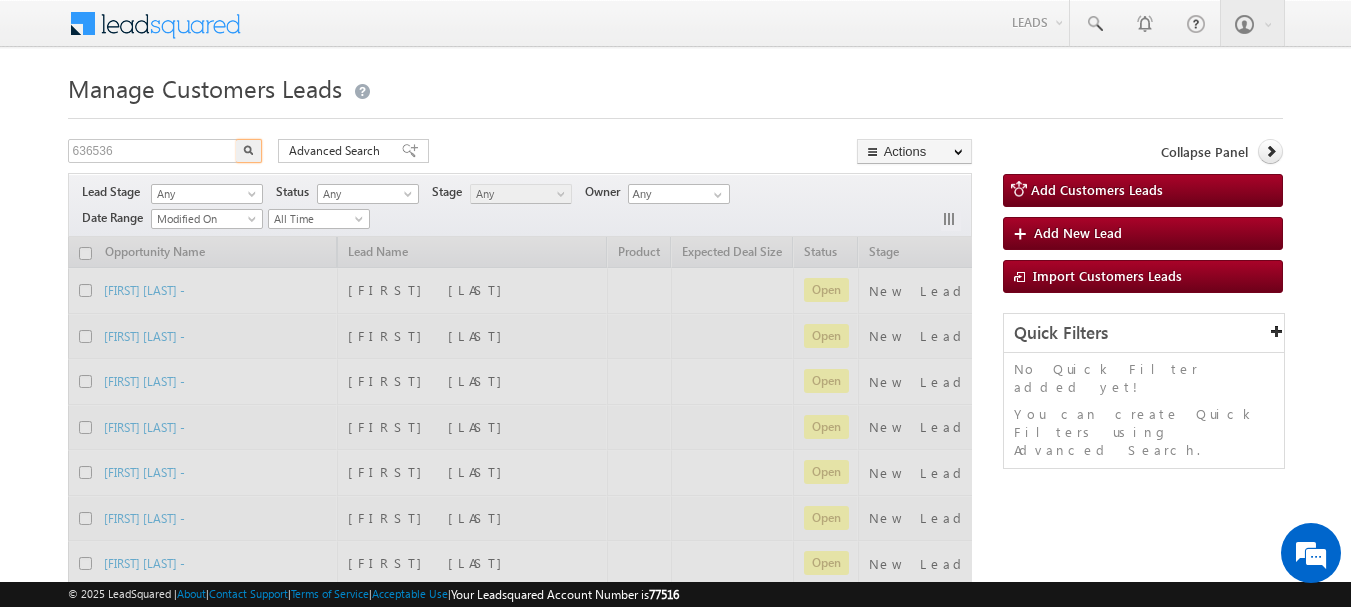 click at bounding box center (249, 151) 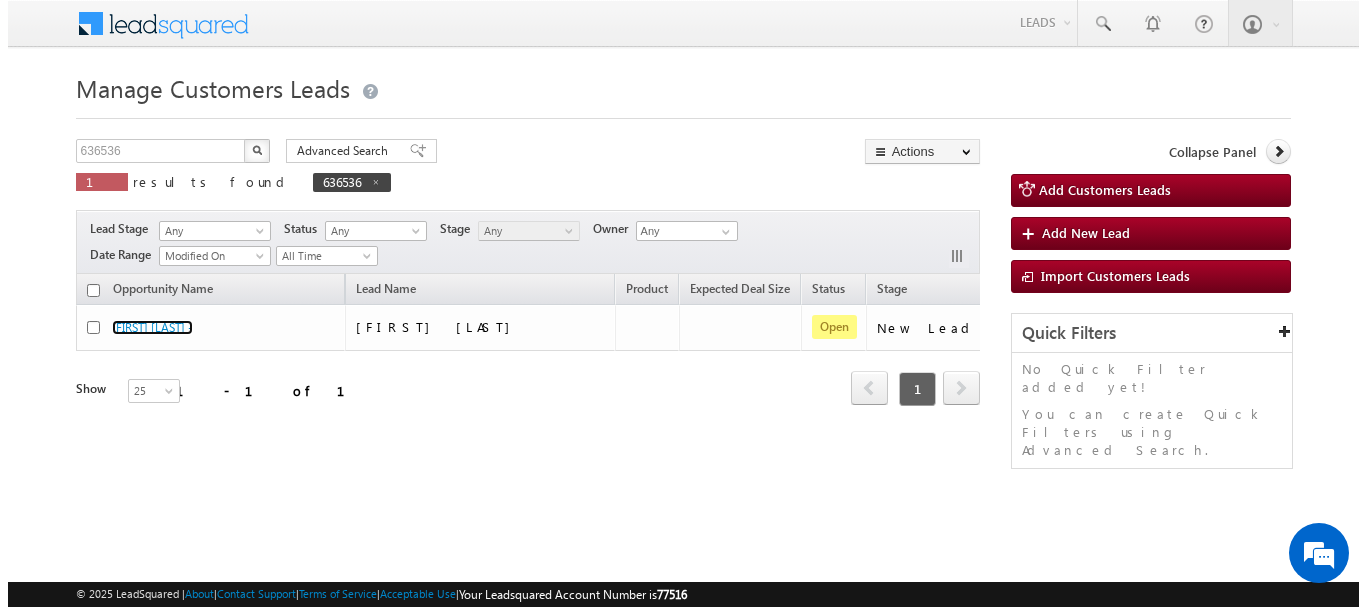 scroll, scrollTop: 0, scrollLeft: 141, axis: horizontal 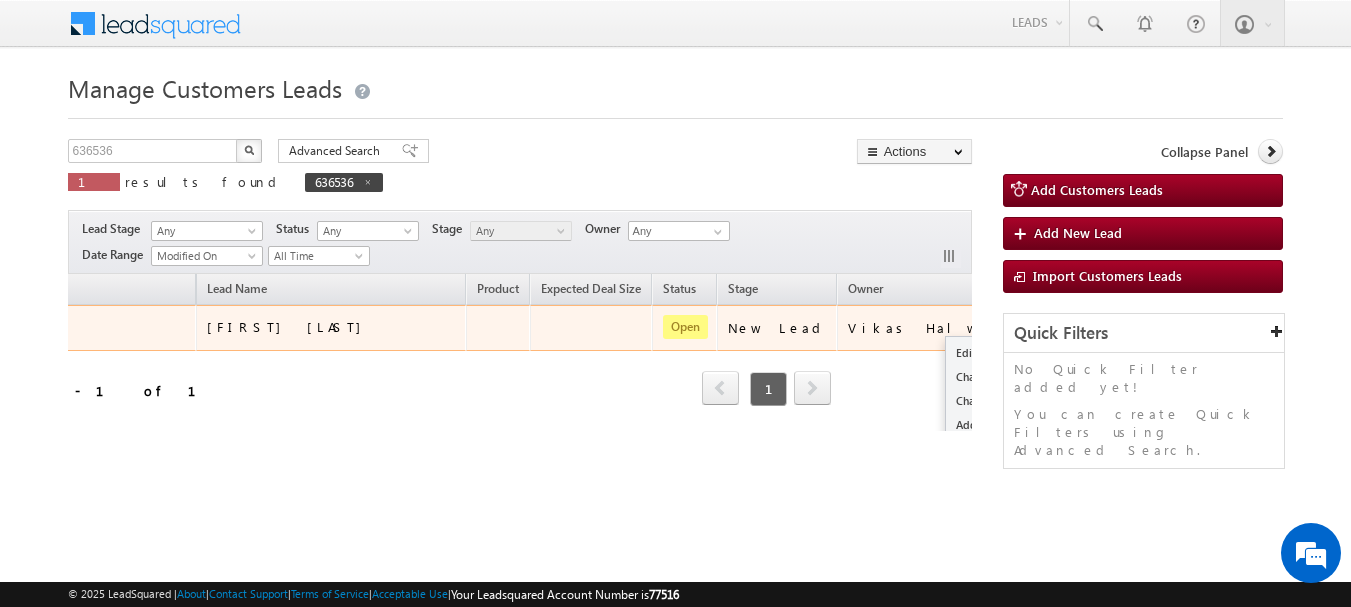 click at bounding box center [1036, 327] 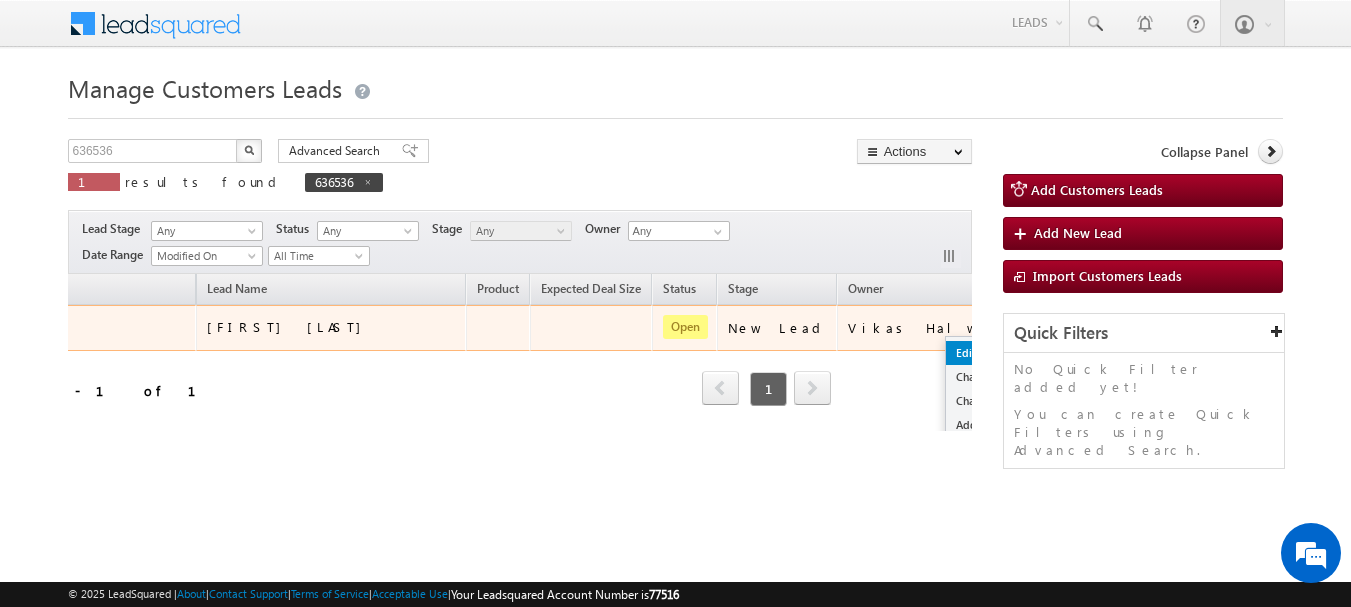 click on "Edit" at bounding box center (996, 353) 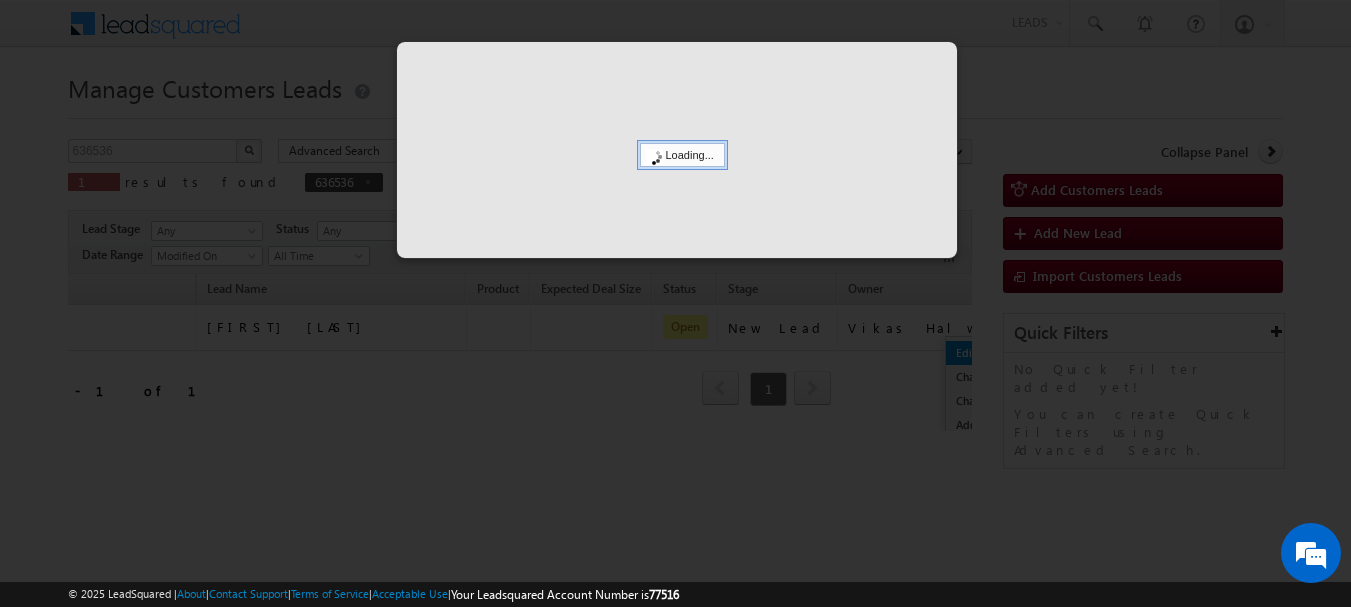 scroll, scrollTop: 0, scrollLeft: 131, axis: horizontal 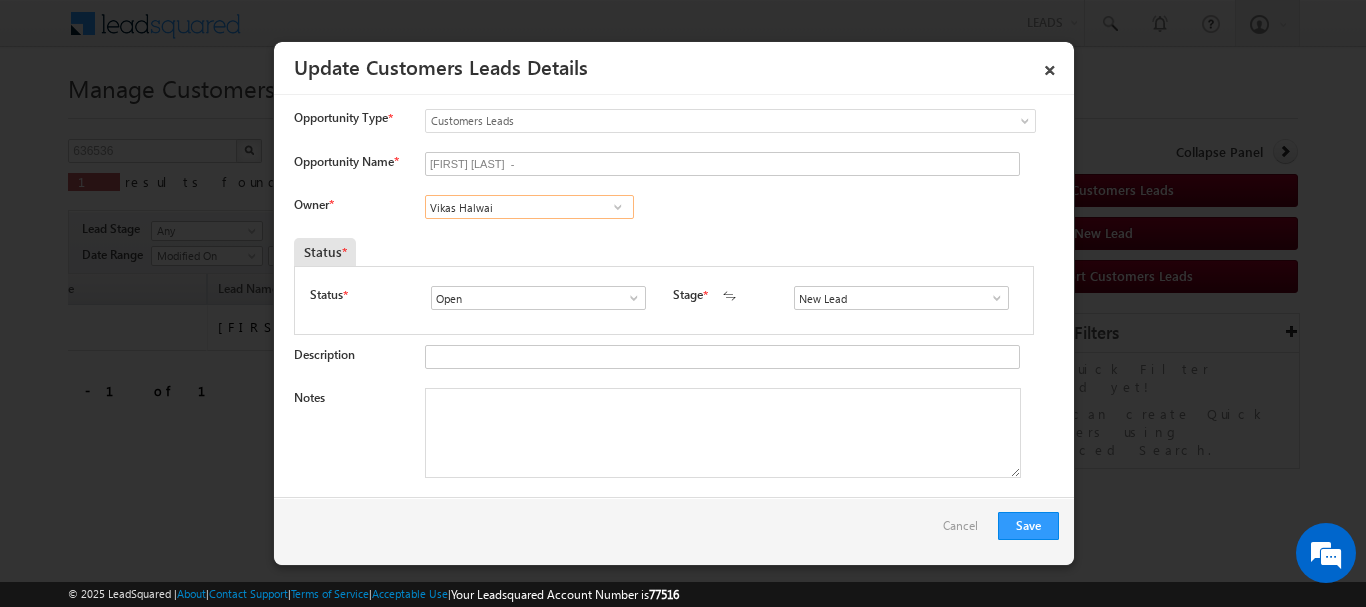 click on "Vikas Halwai" at bounding box center [529, 207] 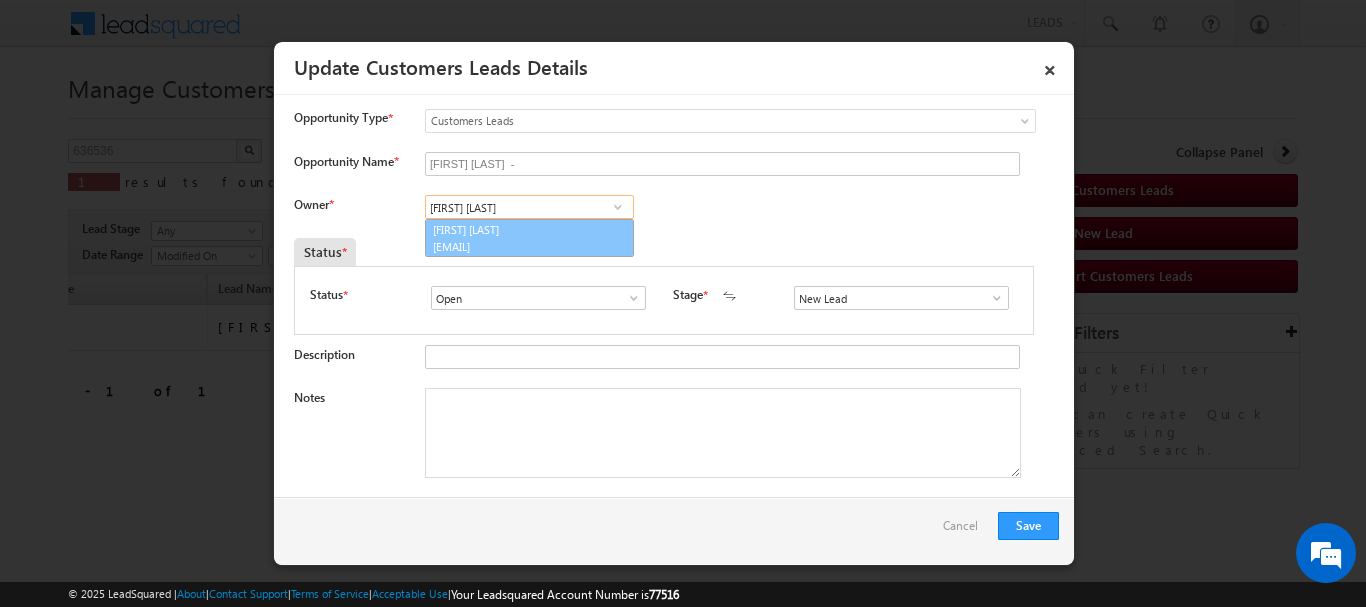 click on "[EMAIL]" at bounding box center [523, 246] 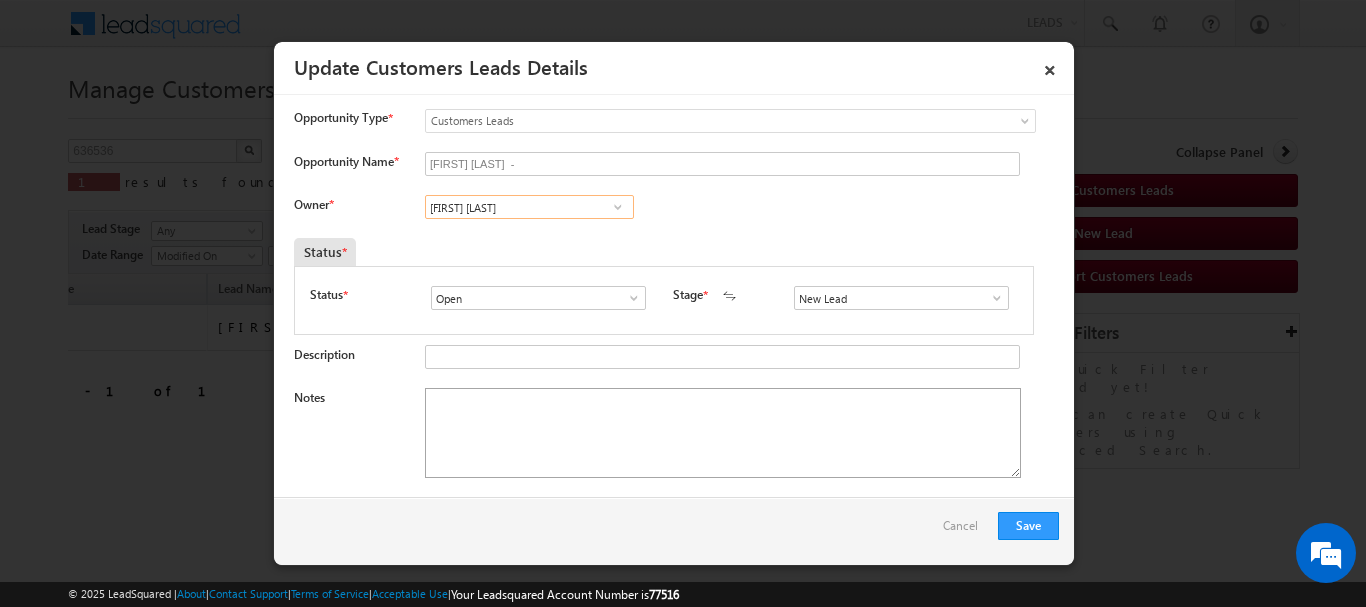 type on "[FIRST] [LAST]" 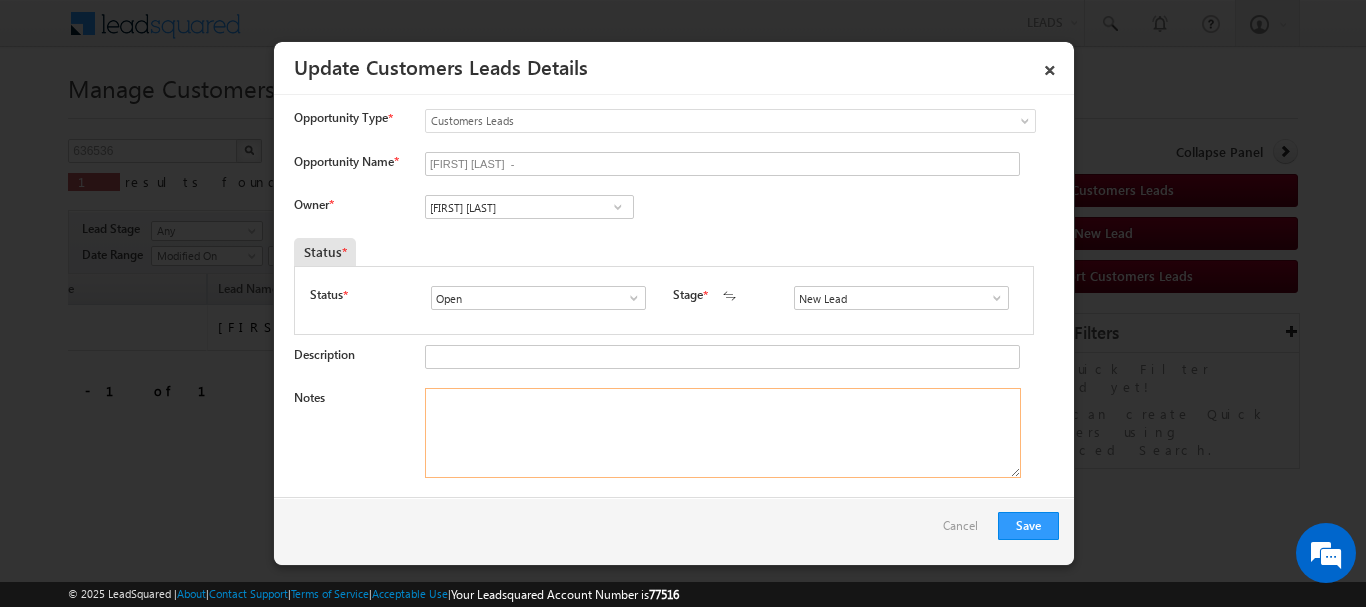 click on "Notes" at bounding box center (723, 433) 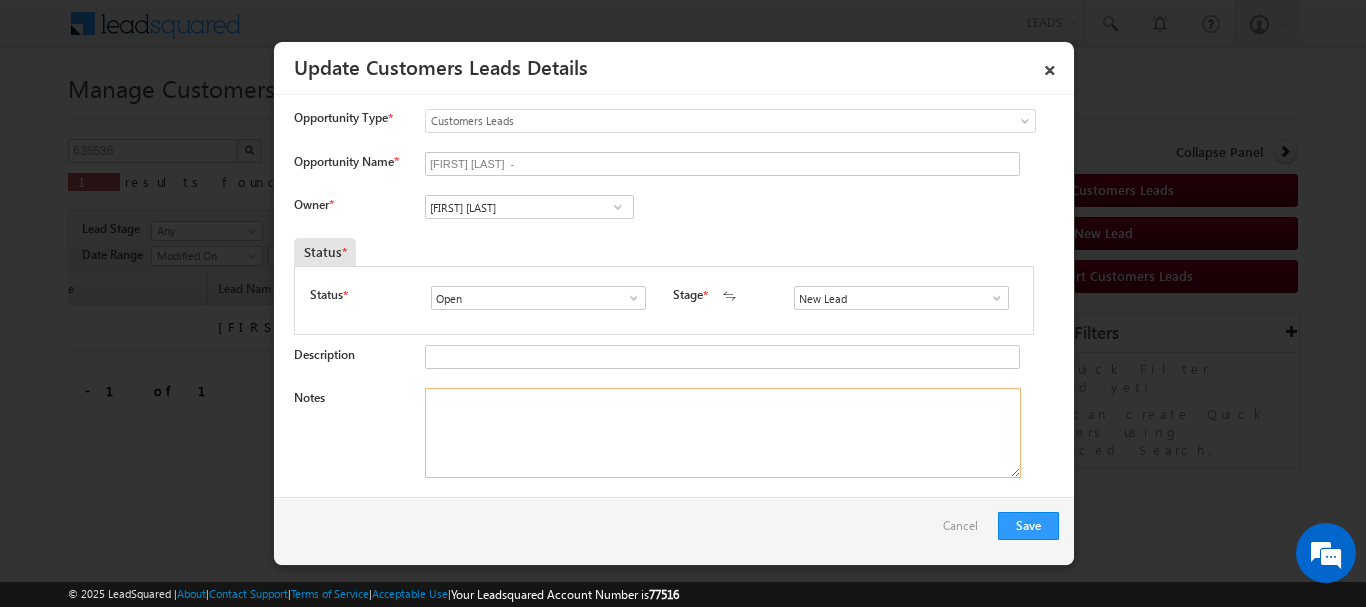 paste on "[FIRST] [LAST]  Construction required [CURRENCY] customer is self employed income is [NUMBER] current no EMI is there  Address [POSTAL_CODE], [CITY], [CITY], [STATE] [POSTAL_CODE]" 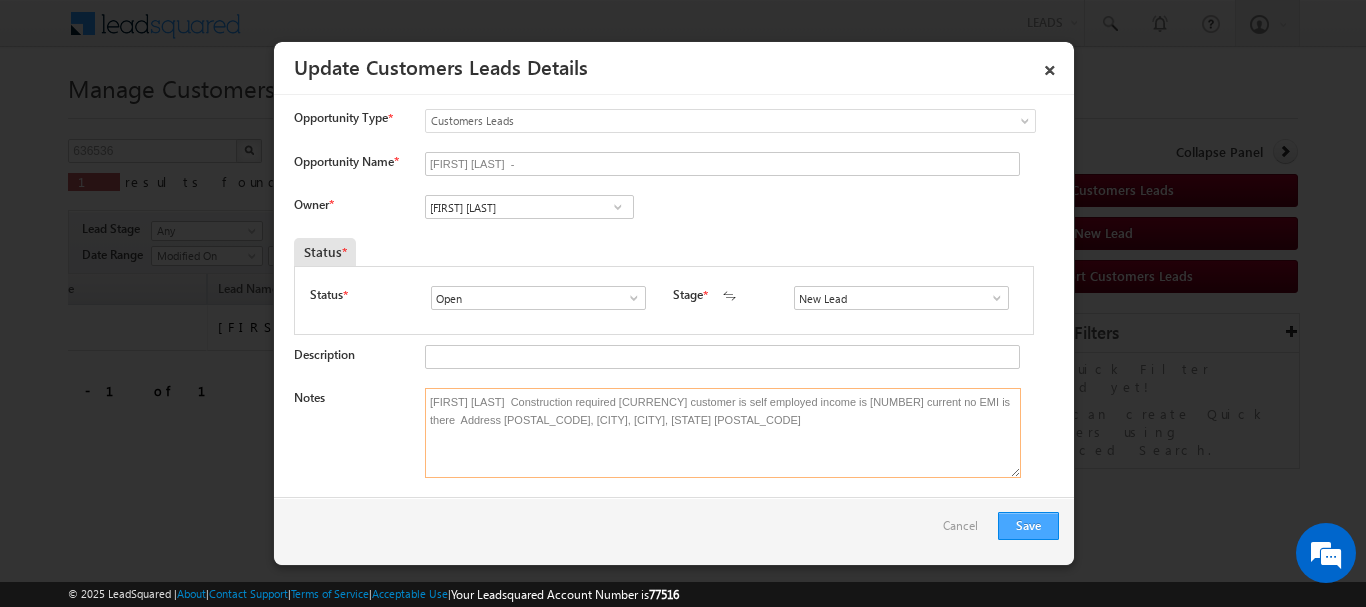 type on "[FIRST] [LAST]  Construction required [CURRENCY] customer is self employed income is [NUMBER] current no EMI is there  Address [POSTAL_CODE], [CITY], [CITY], [STATE] [POSTAL_CODE]" 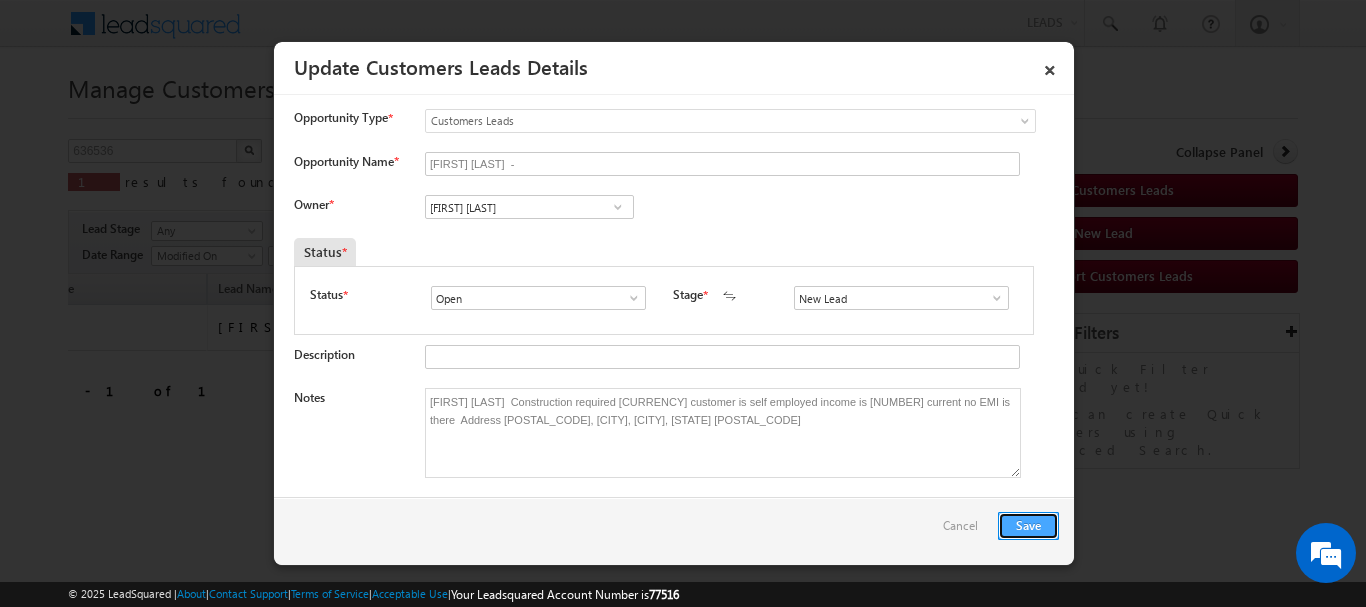 click on "Save" at bounding box center (1028, 526) 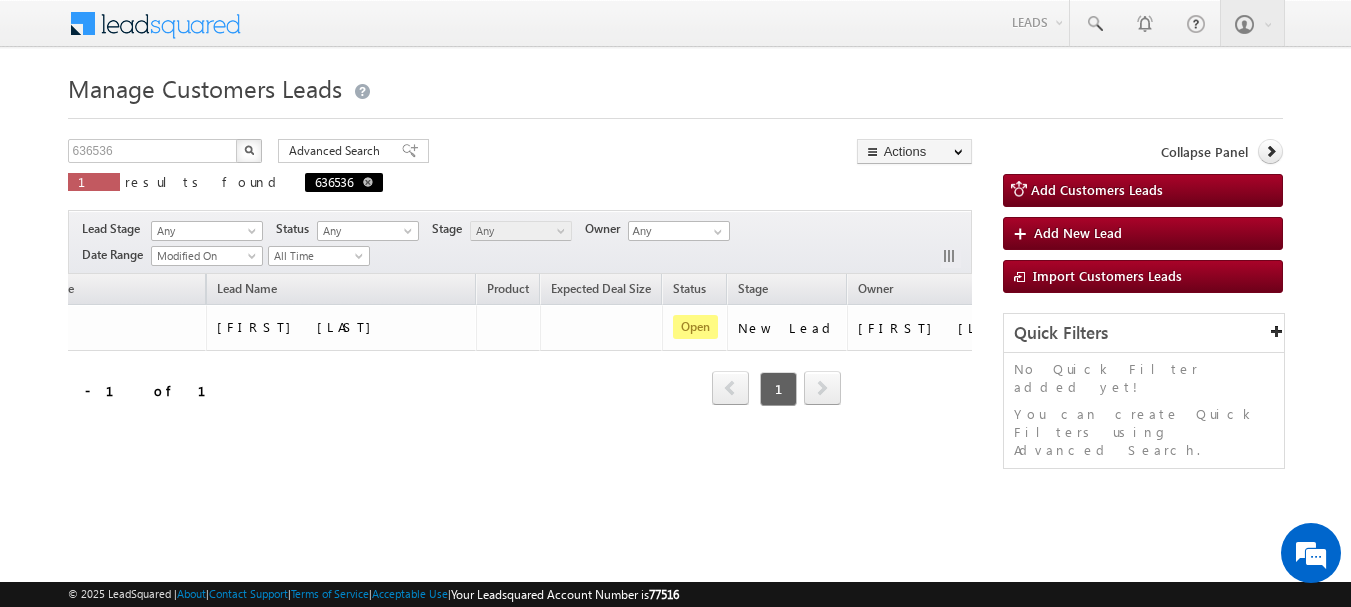 click on "636536" at bounding box center [344, 182] 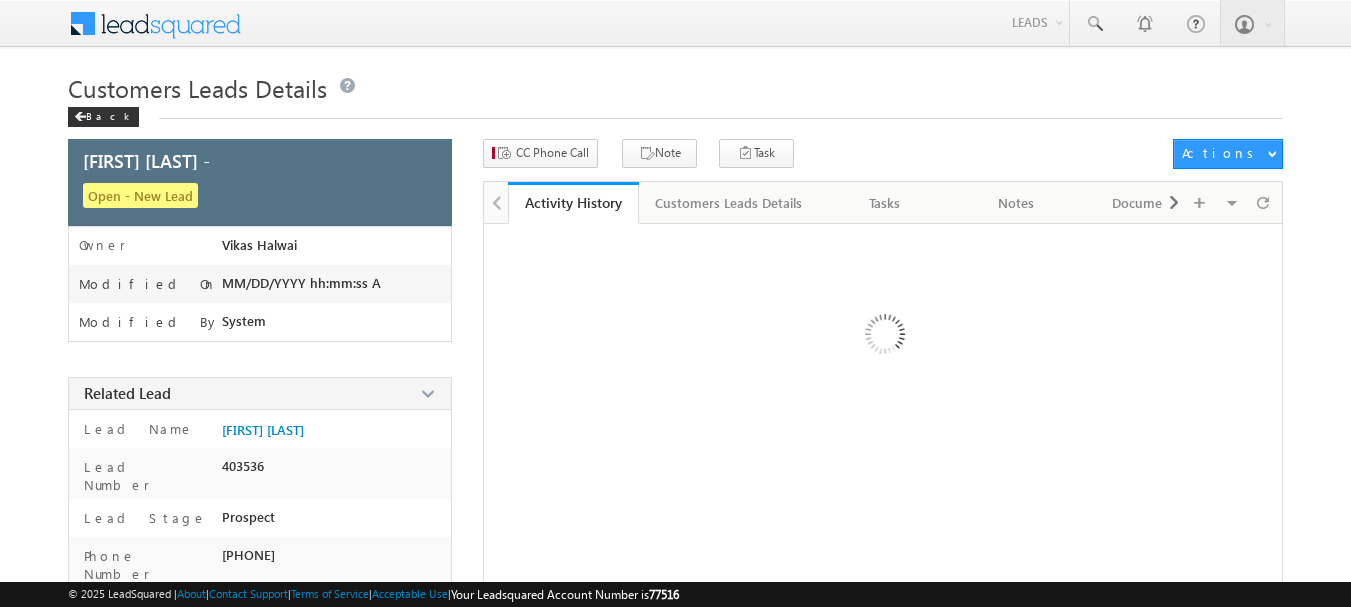 scroll, scrollTop: 0, scrollLeft: 0, axis: both 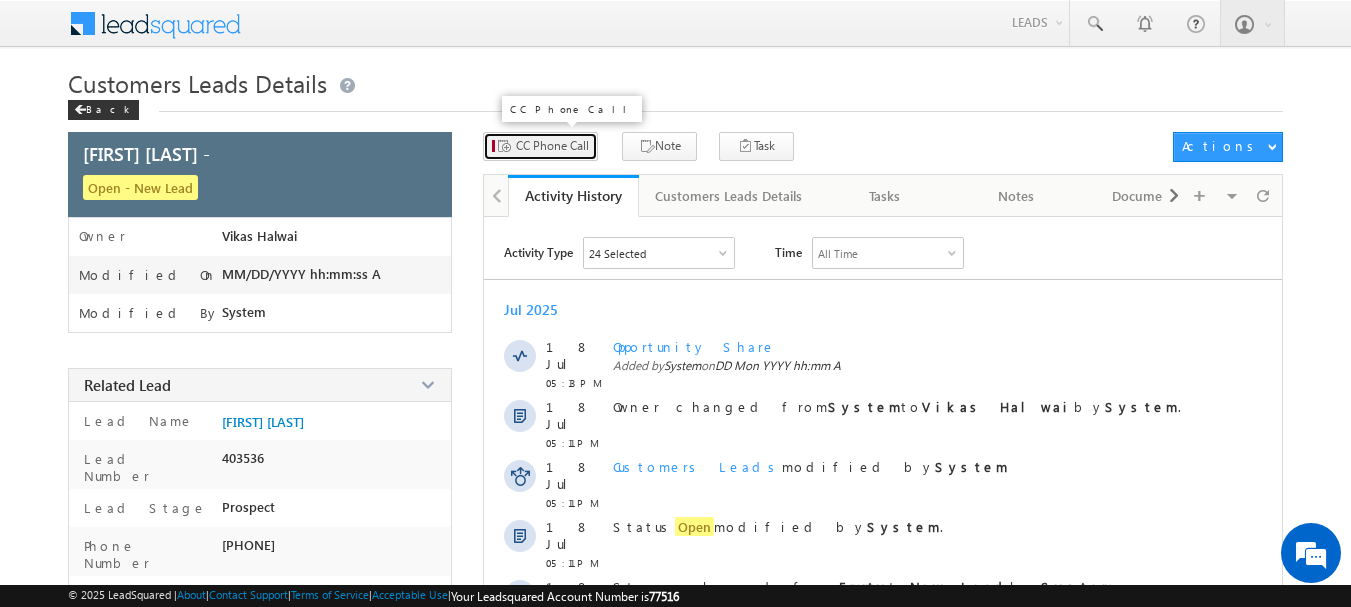 click at bounding box center (503, 147) 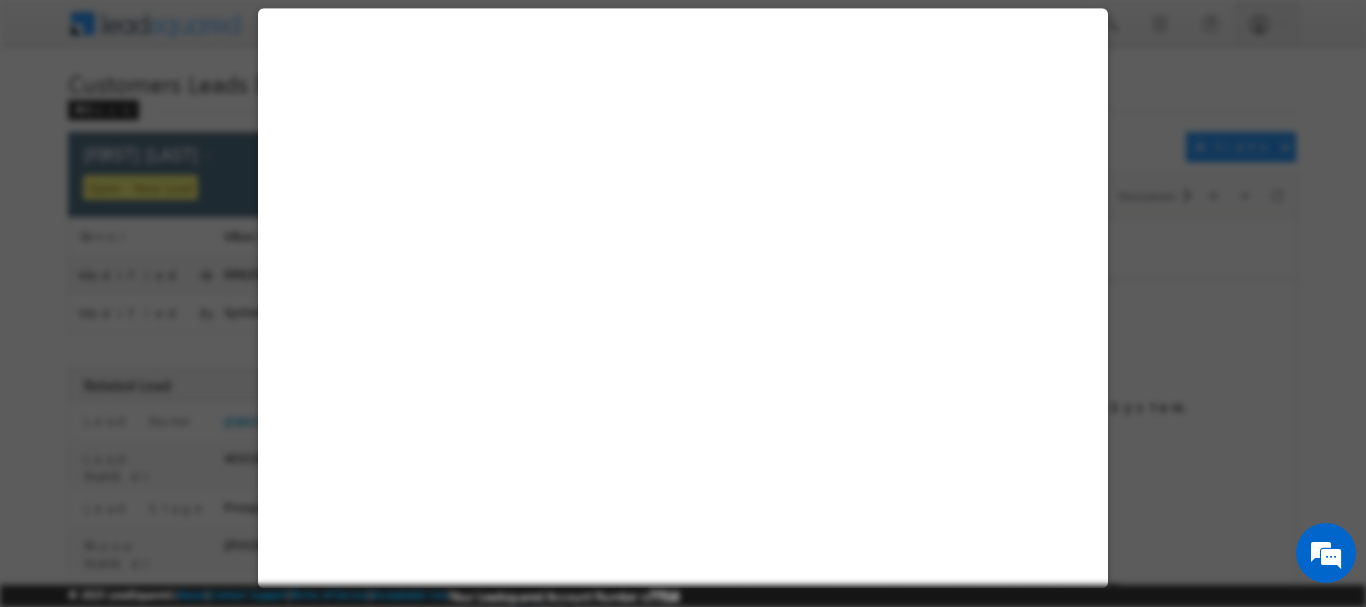 select on "Aligarh" 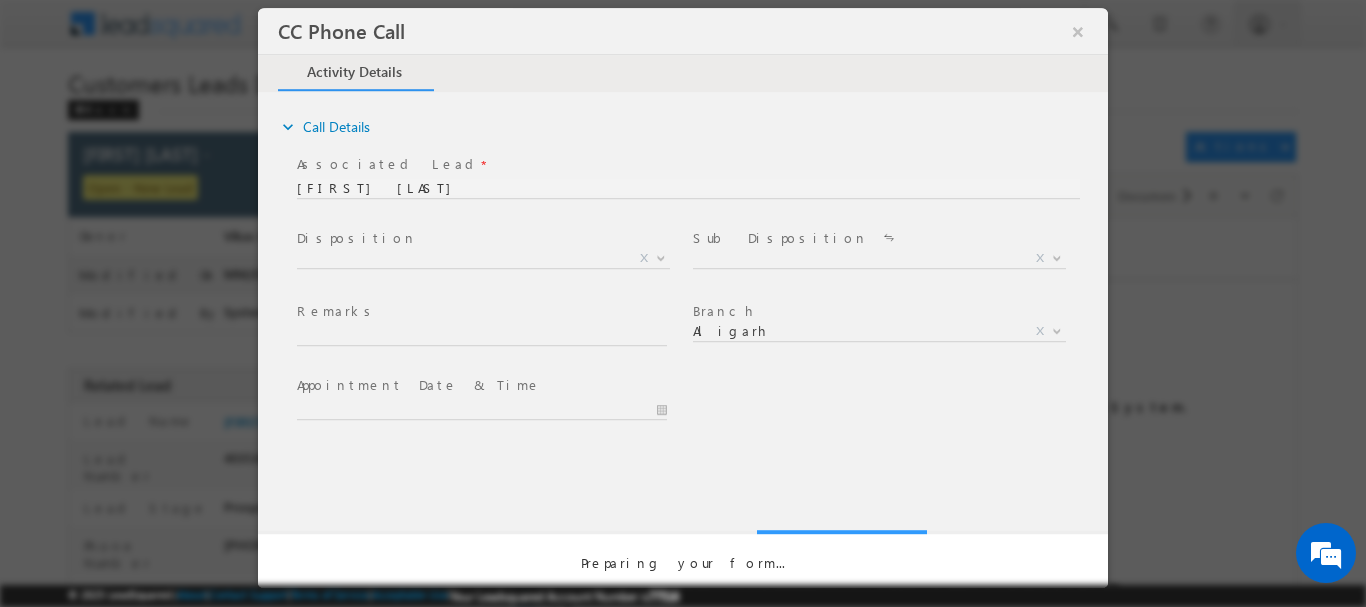 scroll, scrollTop: 0, scrollLeft: 0, axis: both 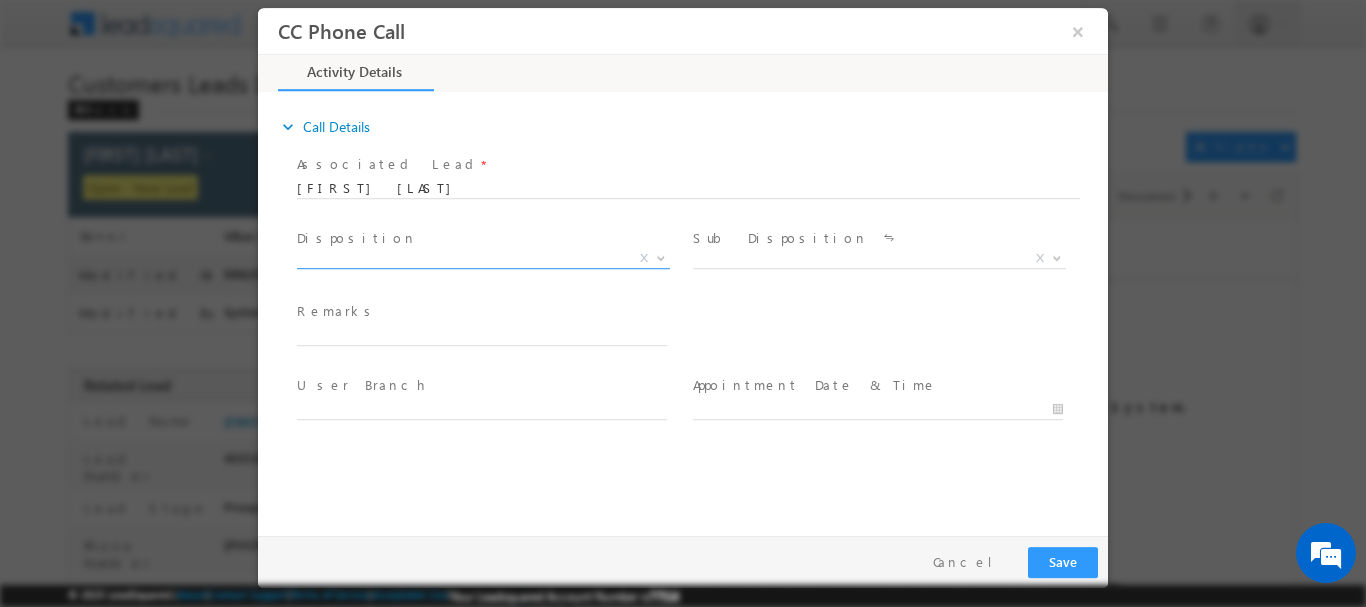 click on "X" at bounding box center [483, 258] 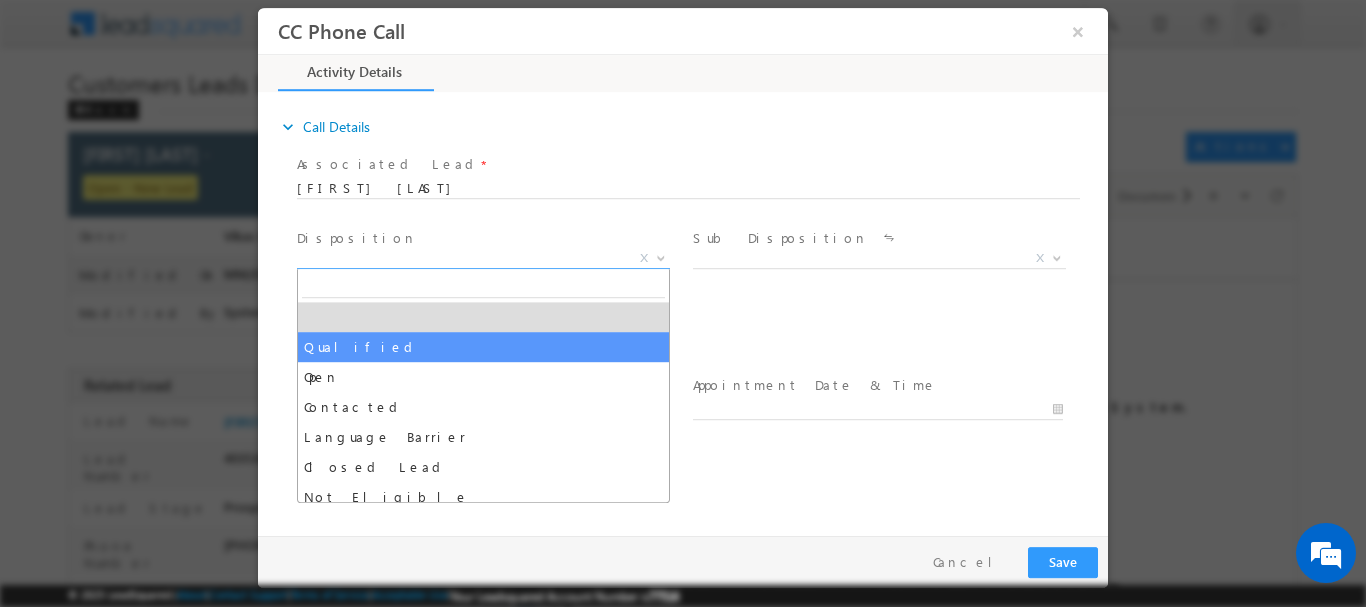 drag, startPoint x: 499, startPoint y: 340, endPoint x: 512, endPoint y: 335, distance: 13.928389 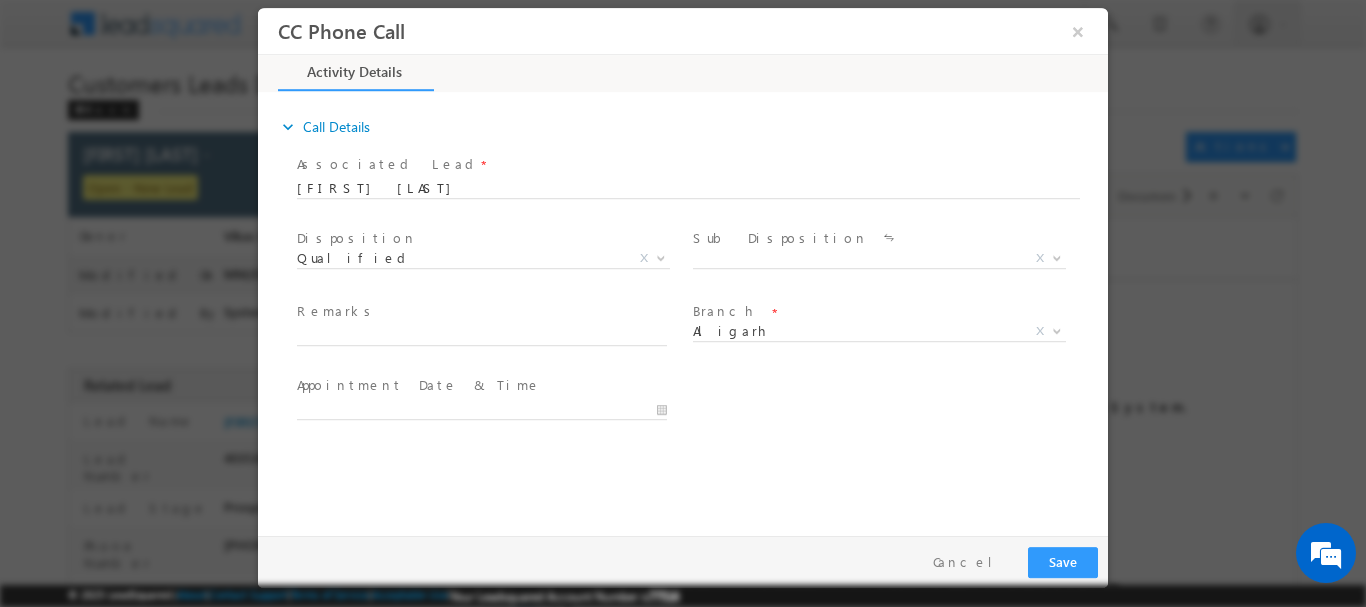 click on "Sub Disposition" at bounding box center [780, 237] 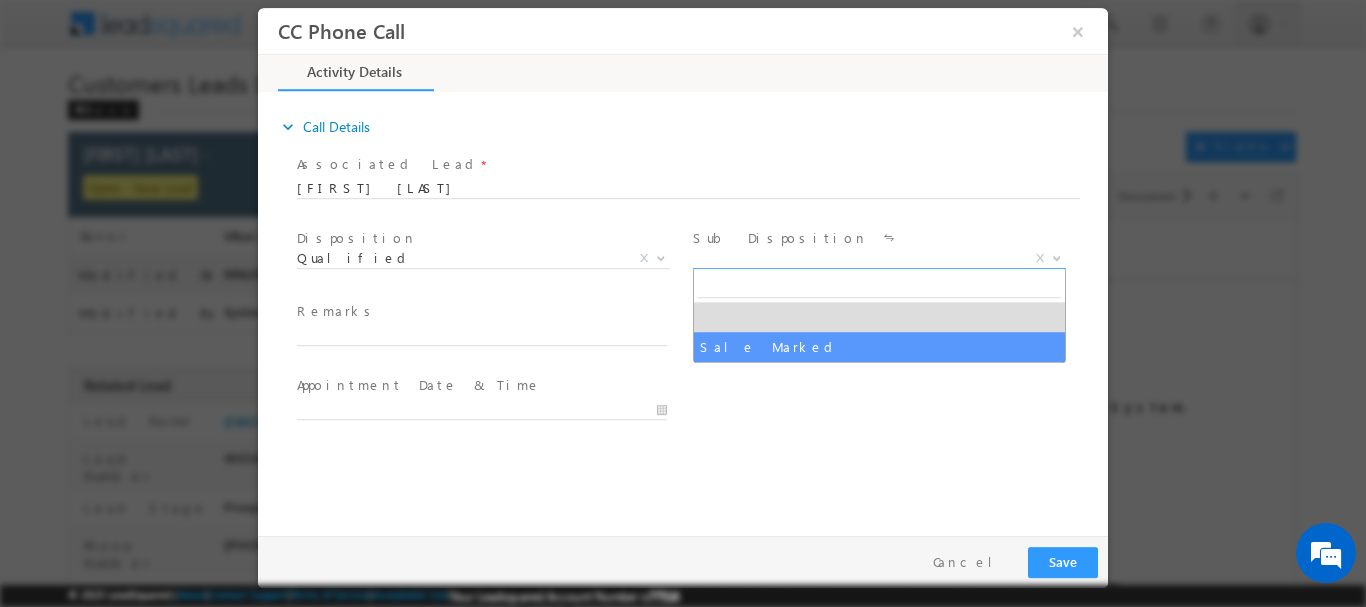 select on "Sale Marked" 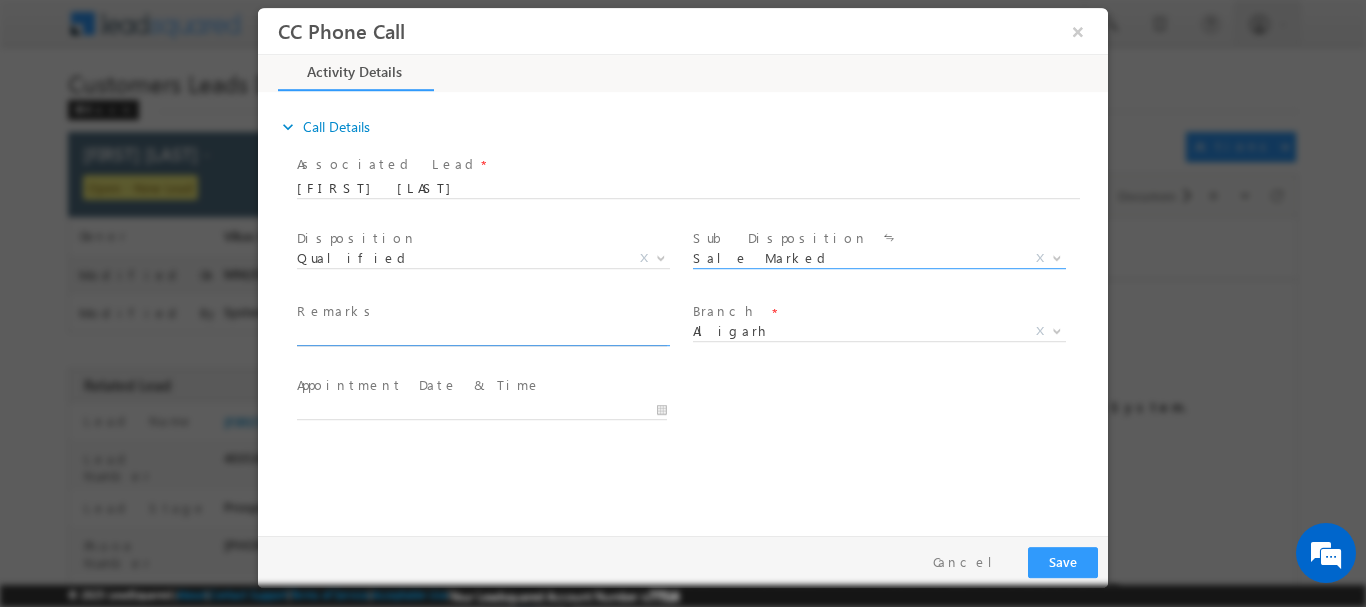 paste on "636536" 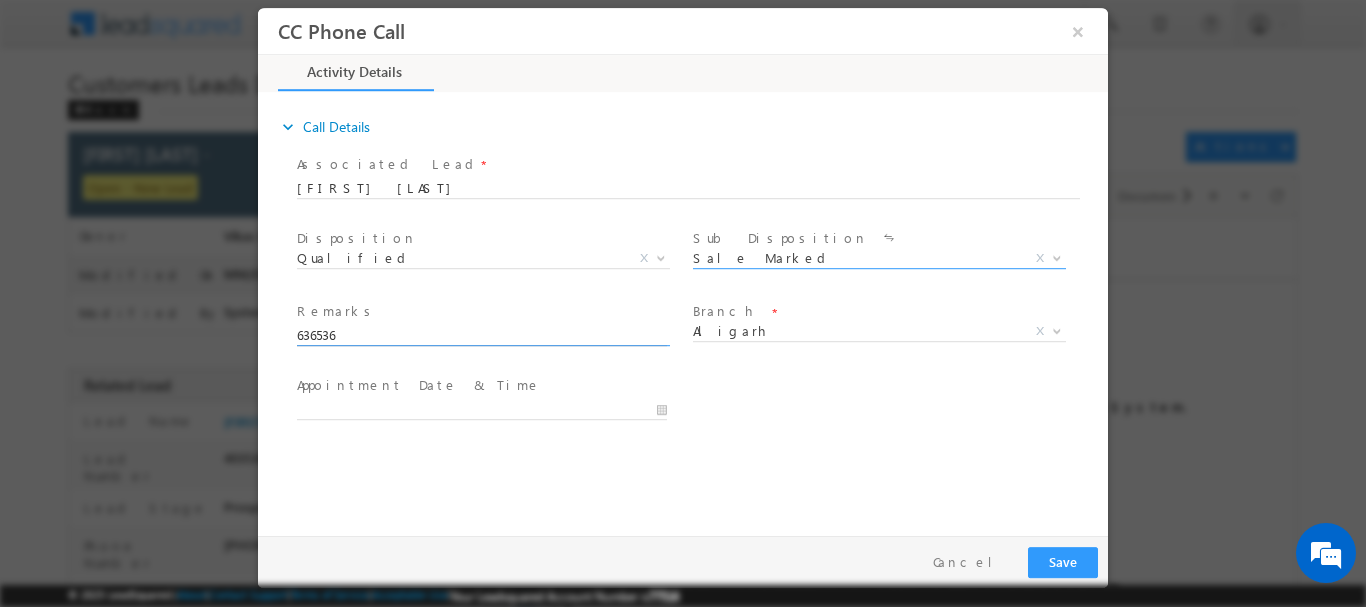 click on "636536" at bounding box center (482, 335) 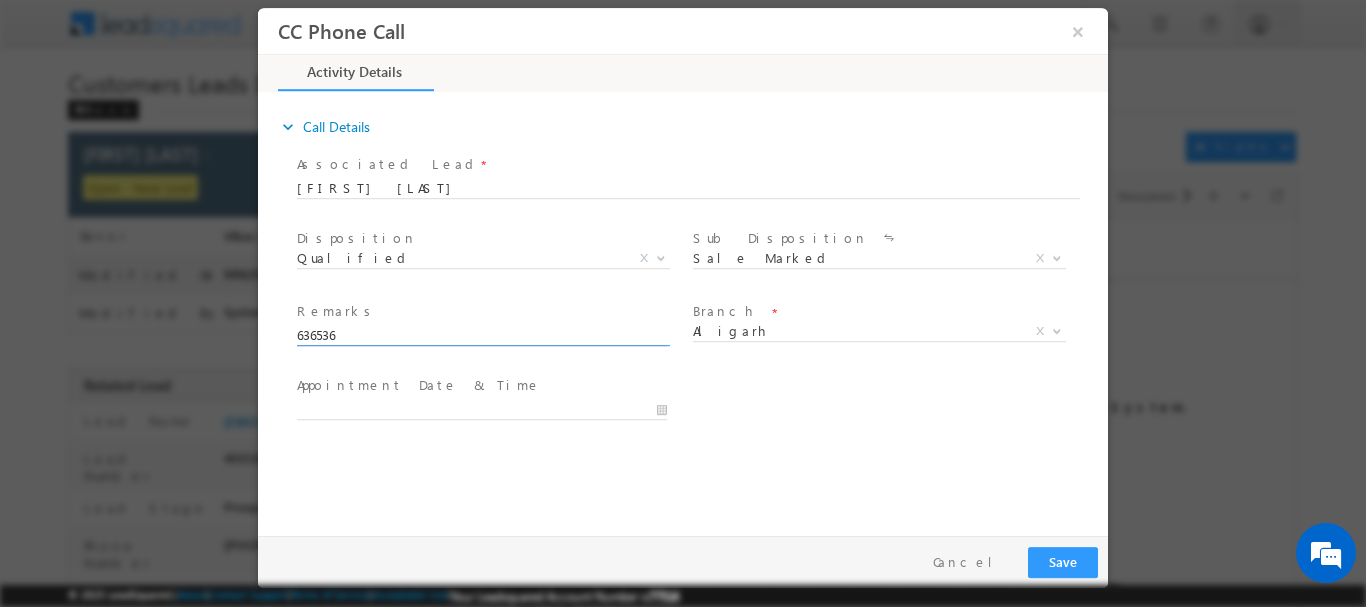 click on "636536" at bounding box center [482, 335] 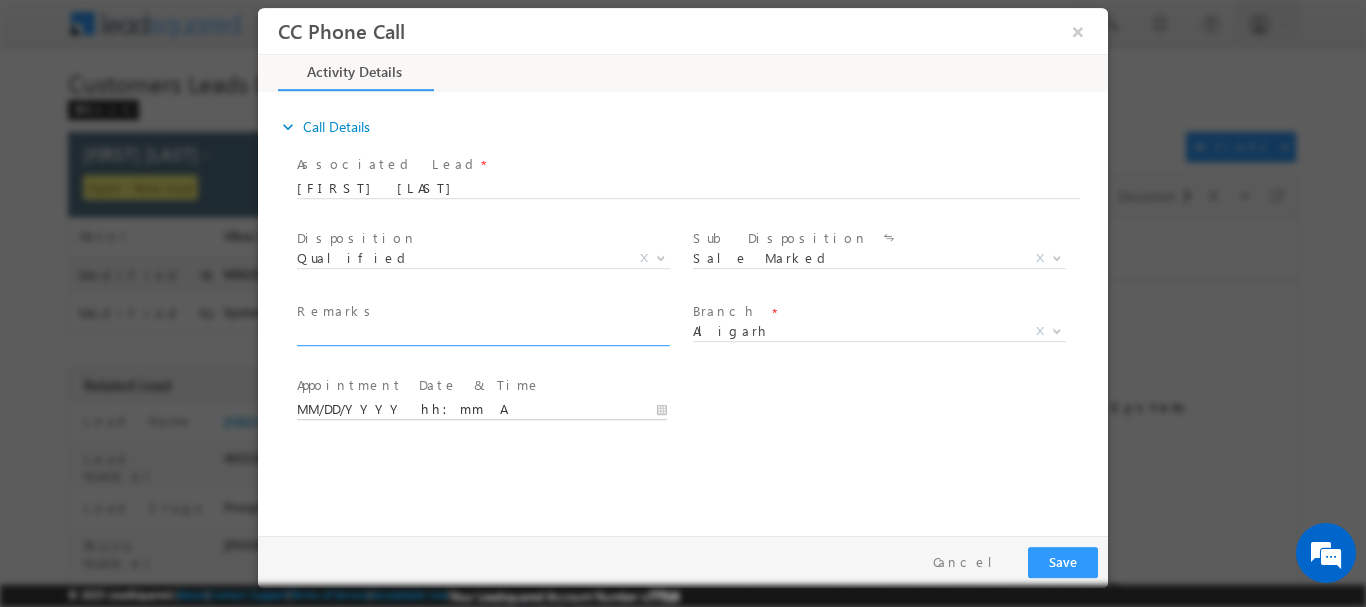 click on "07/21/2025 10:24 AM" at bounding box center (482, 409) 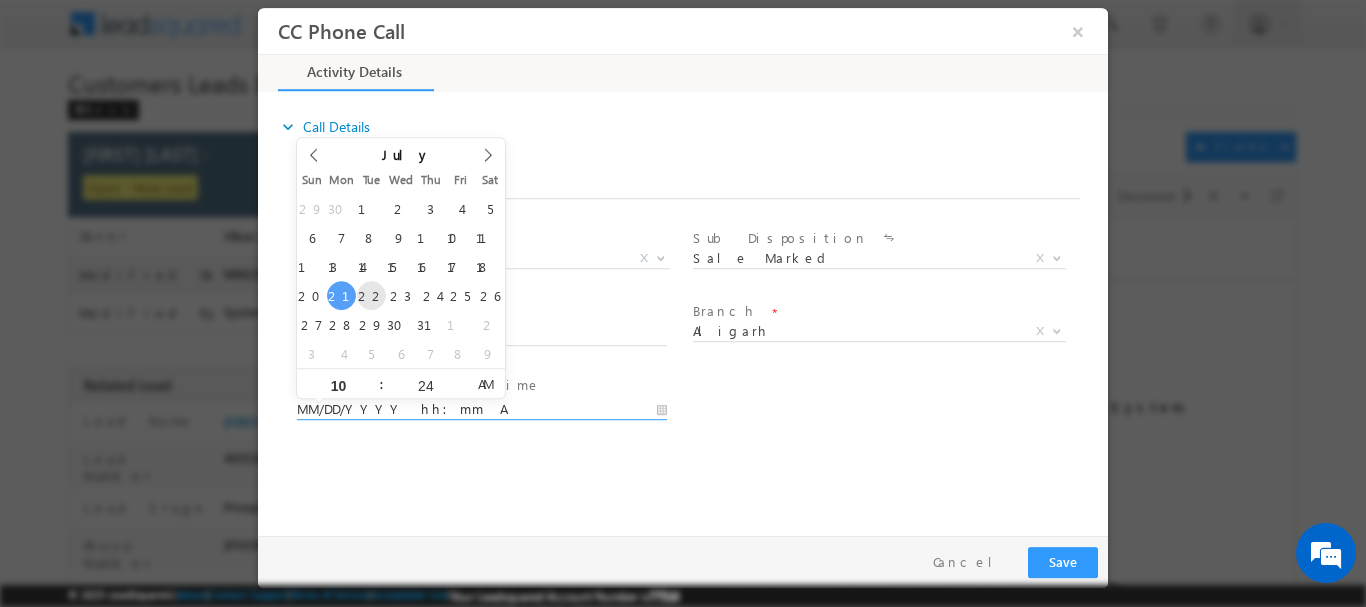 type on "07/22/2025 10:24 AM" 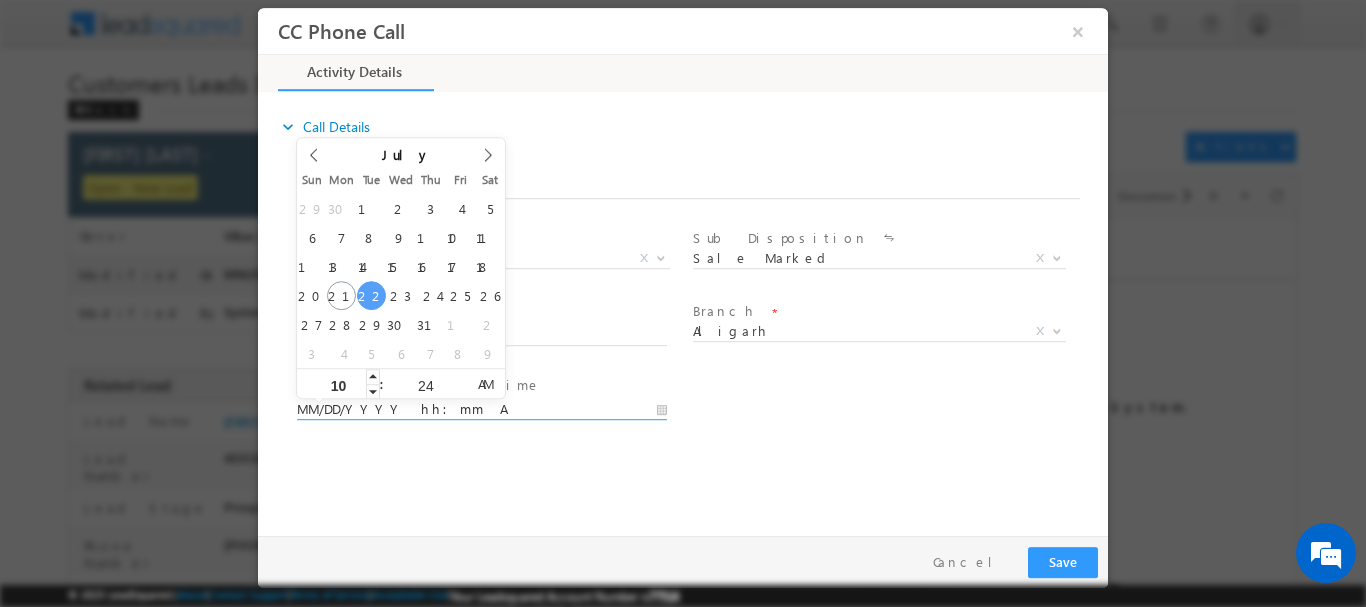 click on "10" at bounding box center (338, 383) 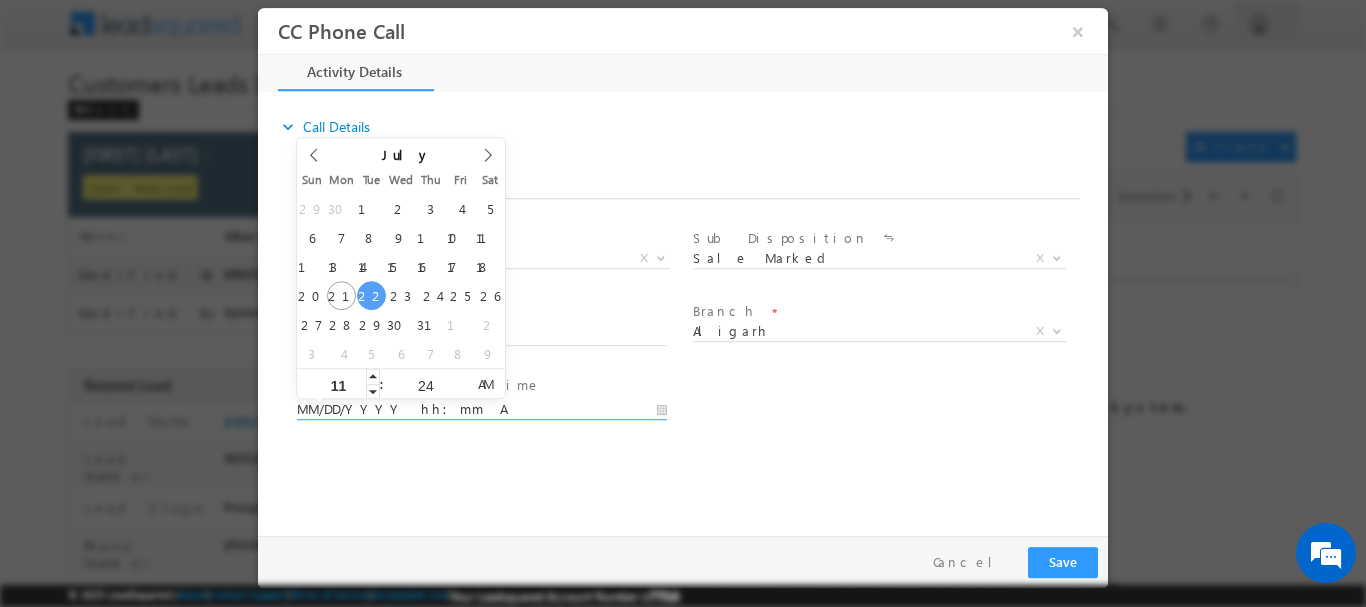 type on "11" 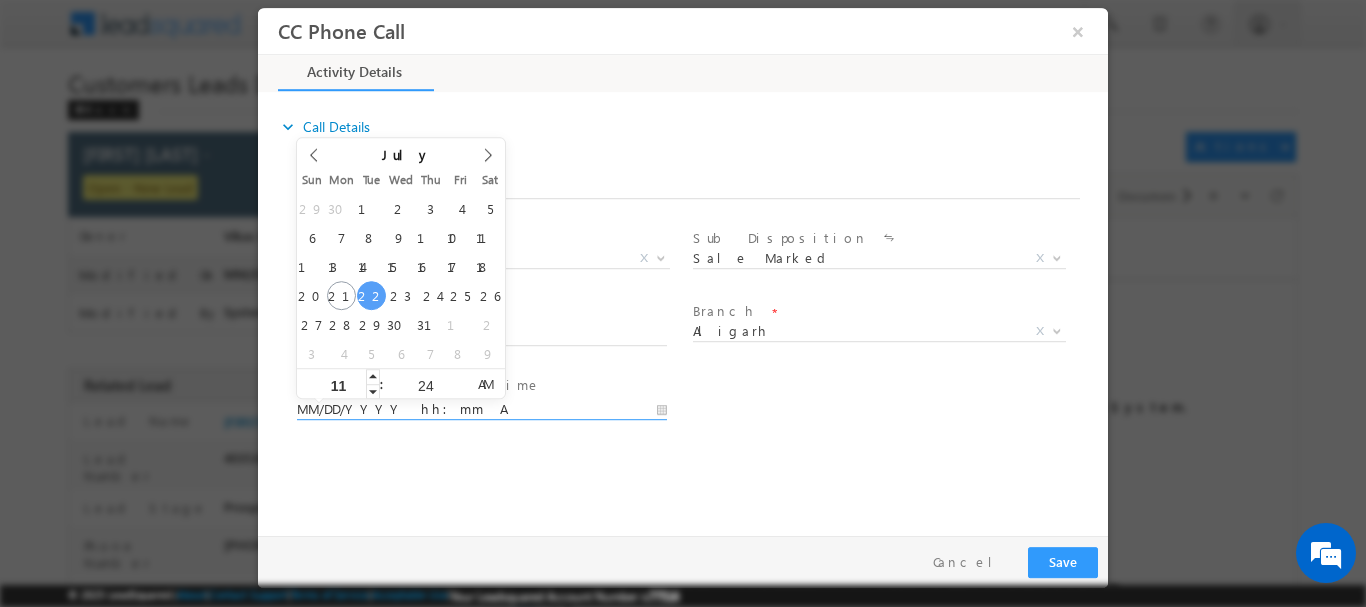 type on "07/22/2025 11:24 AM" 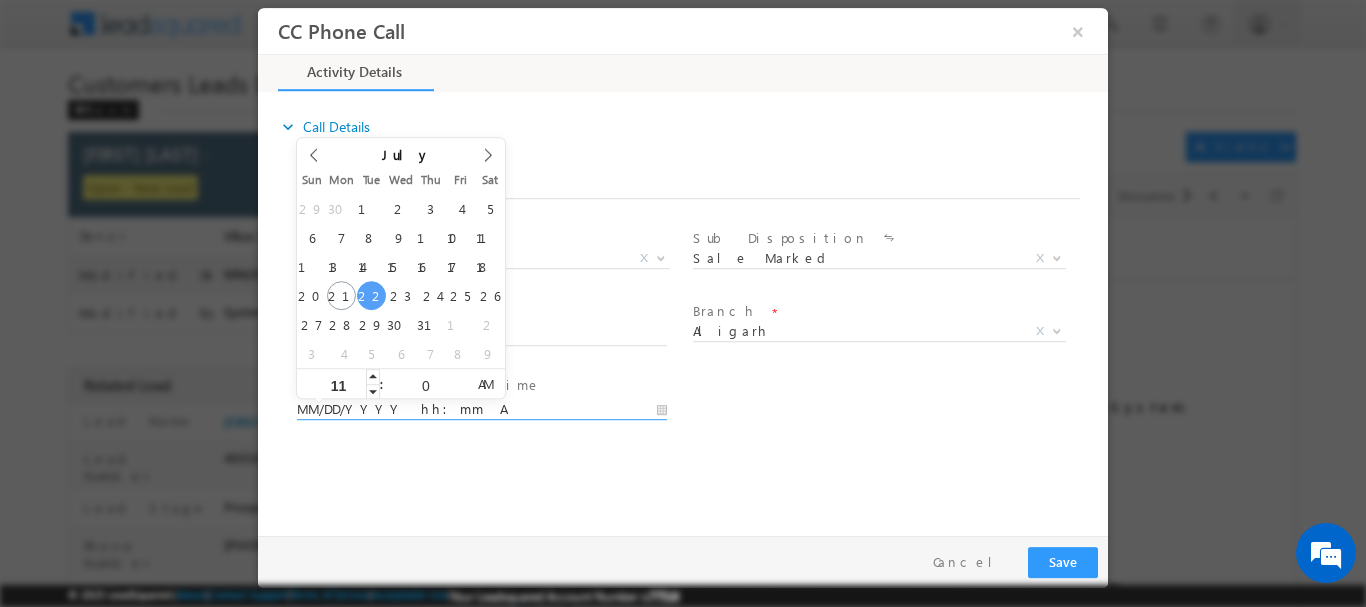 type on "00" 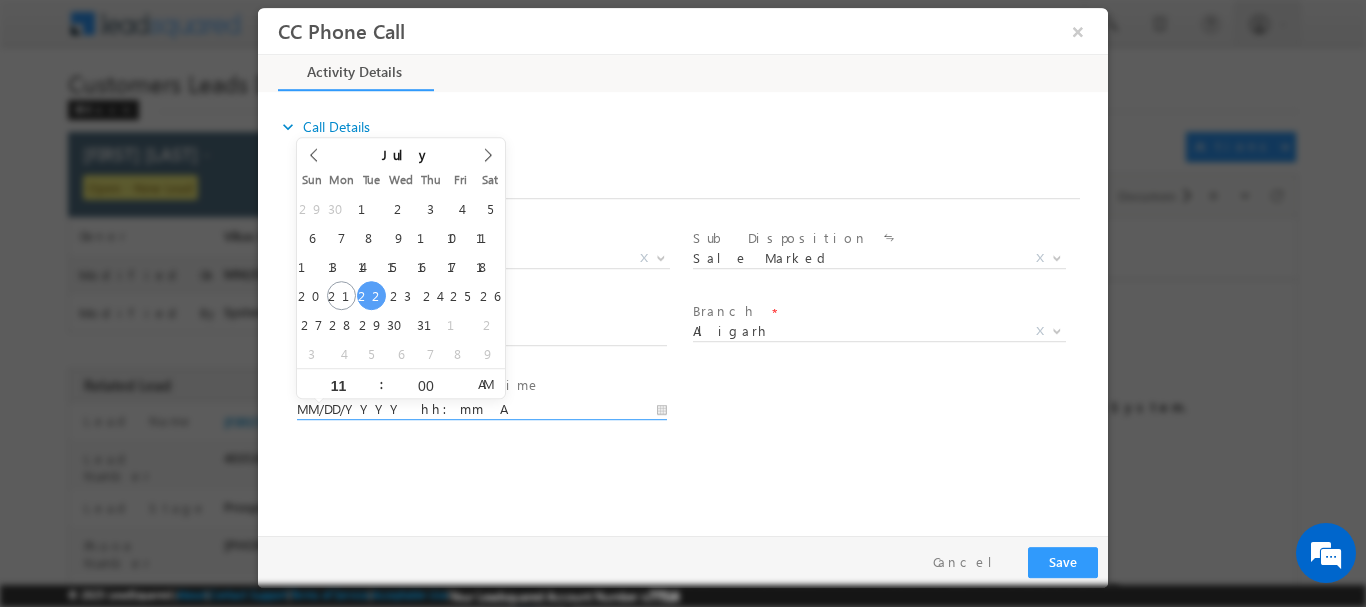 type on "07/22/2025 11:00 AM" 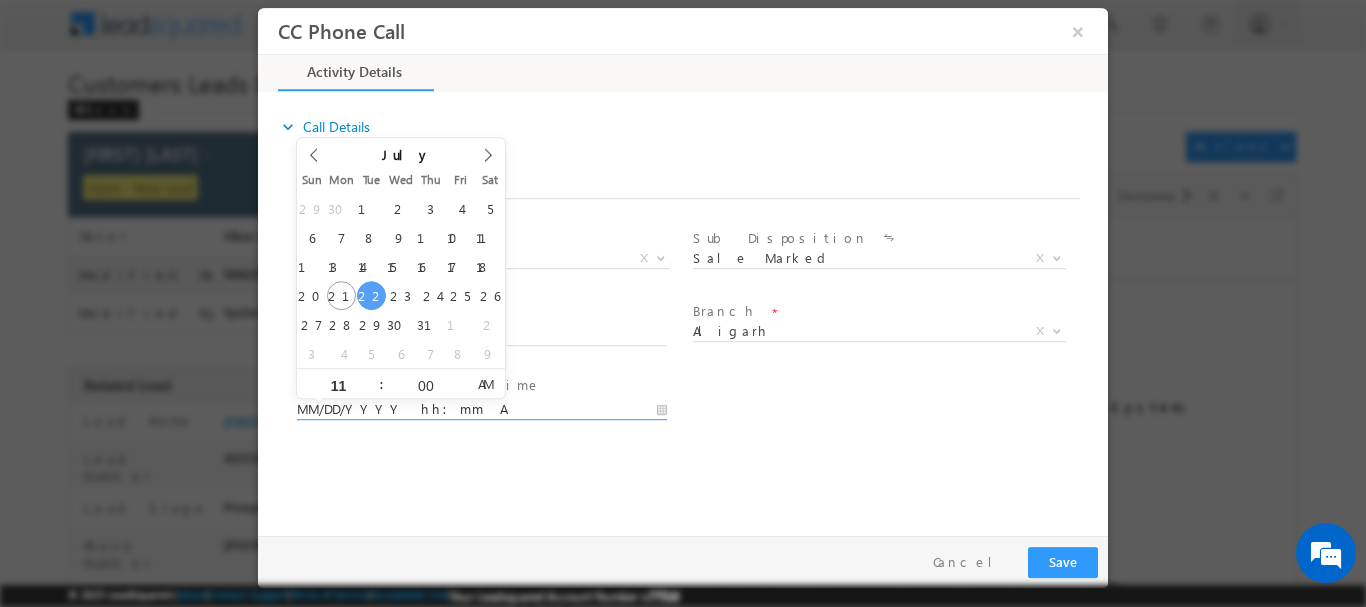 drag, startPoint x: 749, startPoint y: 499, endPoint x: 694, endPoint y: 326, distance: 181.53236 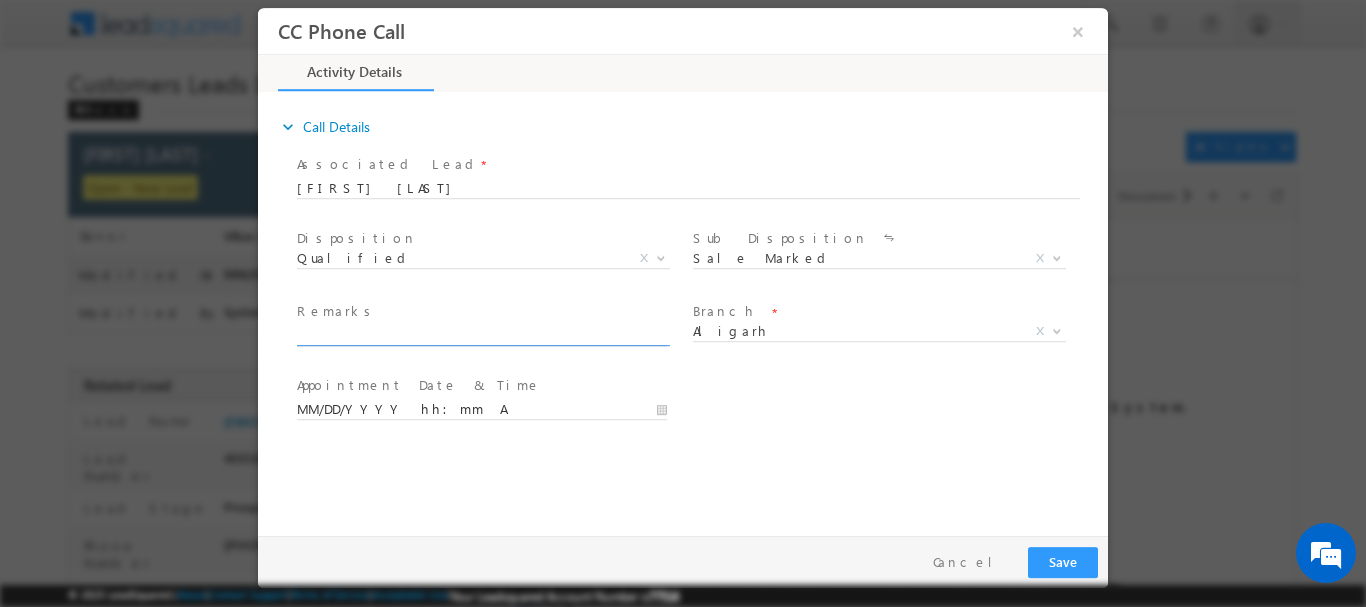 click at bounding box center [482, 335] 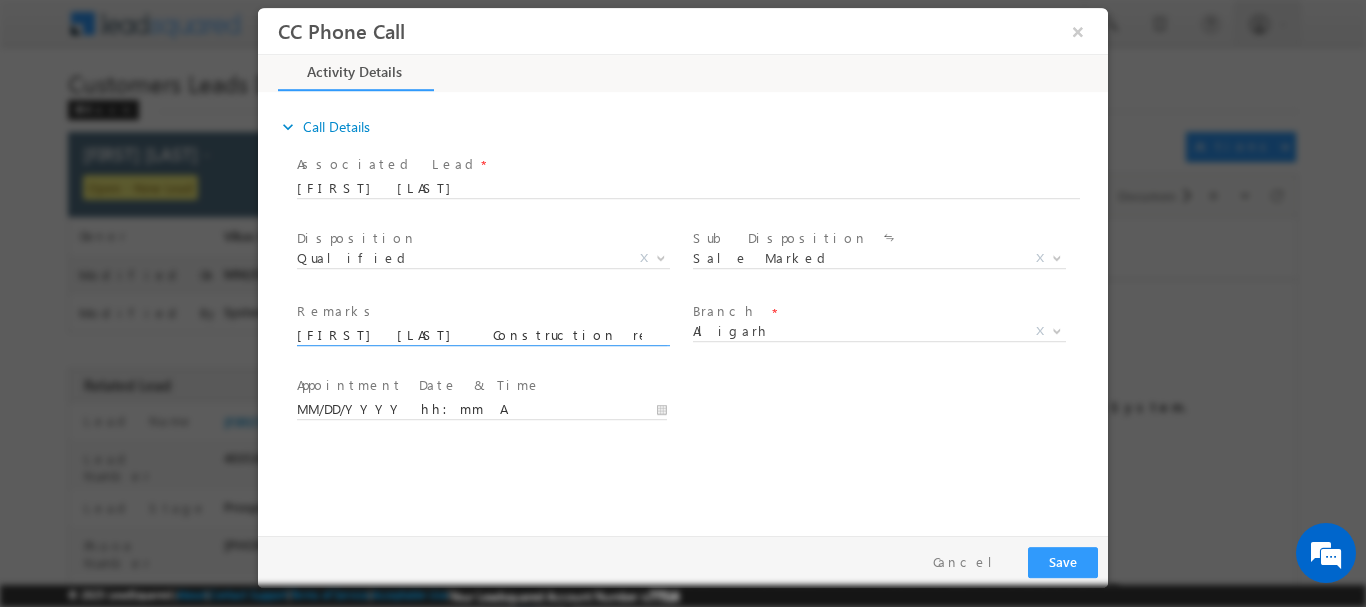 scroll, scrollTop: 0, scrollLeft: 713, axis: horizontal 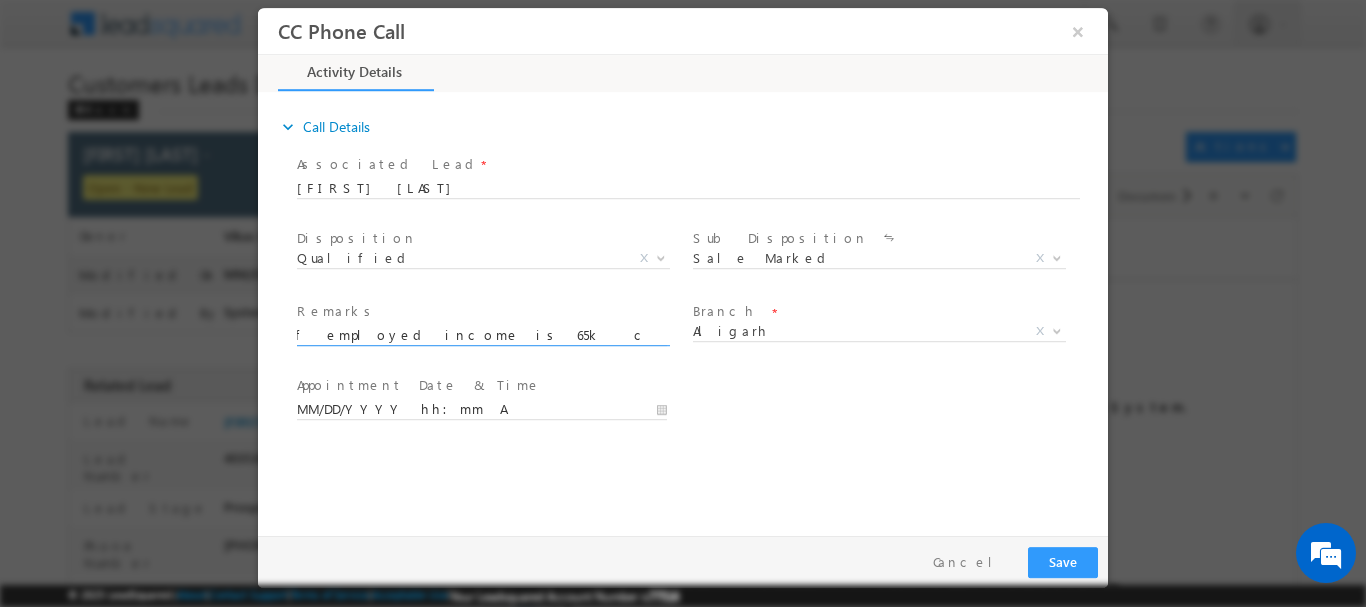 type on "[FIRST] [LAST]  Construction required [CURRENCY] customer is self employed income is [NUMBER] current no EMI is there  Address [POSTAL_CODE], [CITY], [CITY], [STATE] [POSTAL_CODE]" 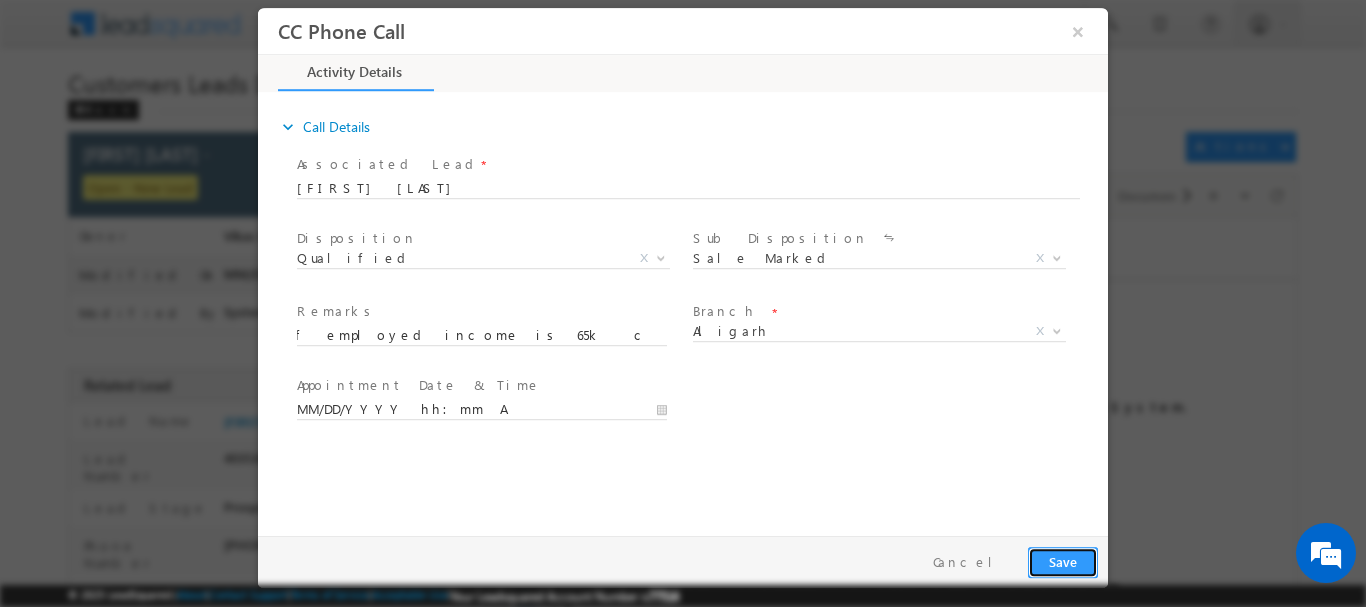 scroll, scrollTop: 0, scrollLeft: 0, axis: both 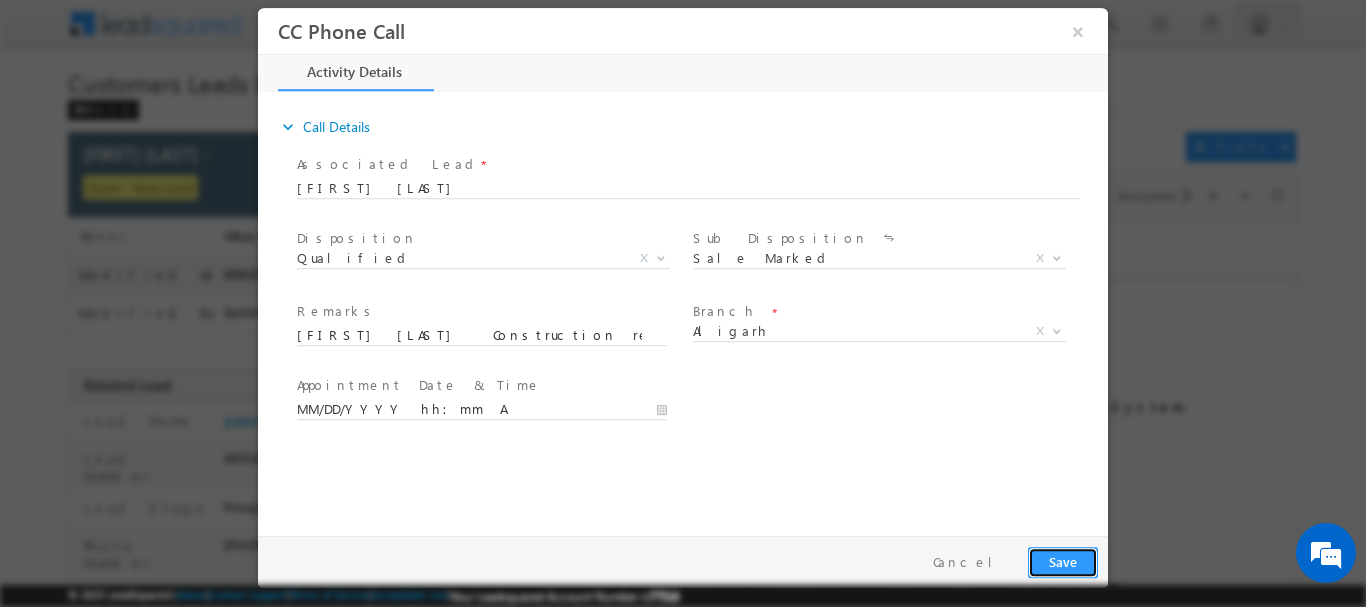 click on "Save" at bounding box center (1063, 561) 